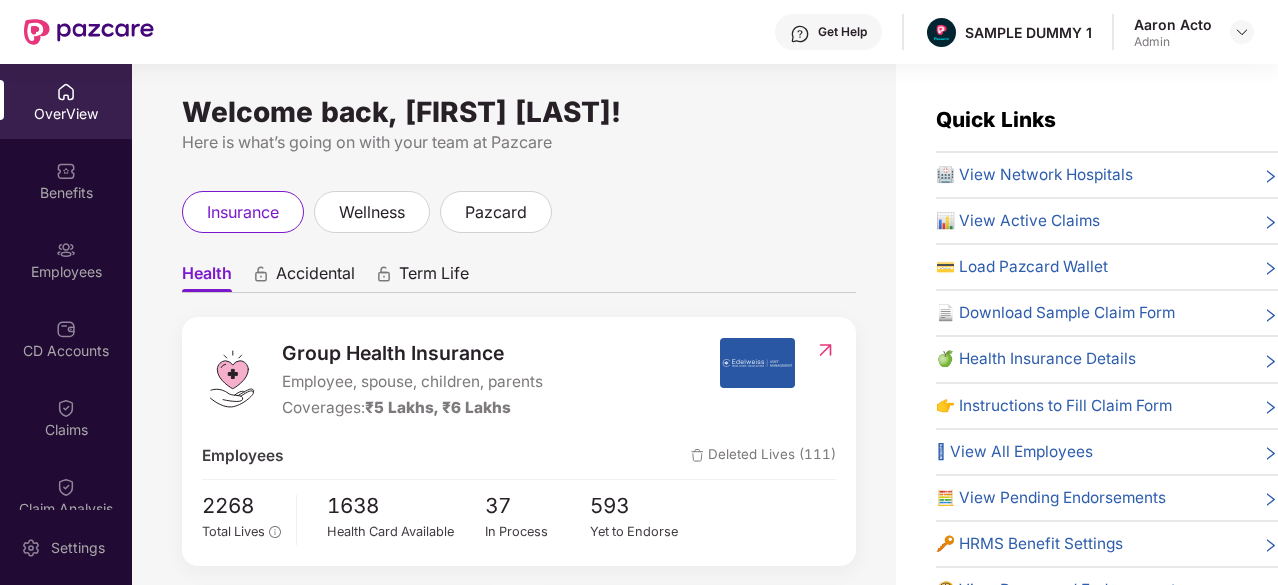 scroll, scrollTop: 0, scrollLeft: 0, axis: both 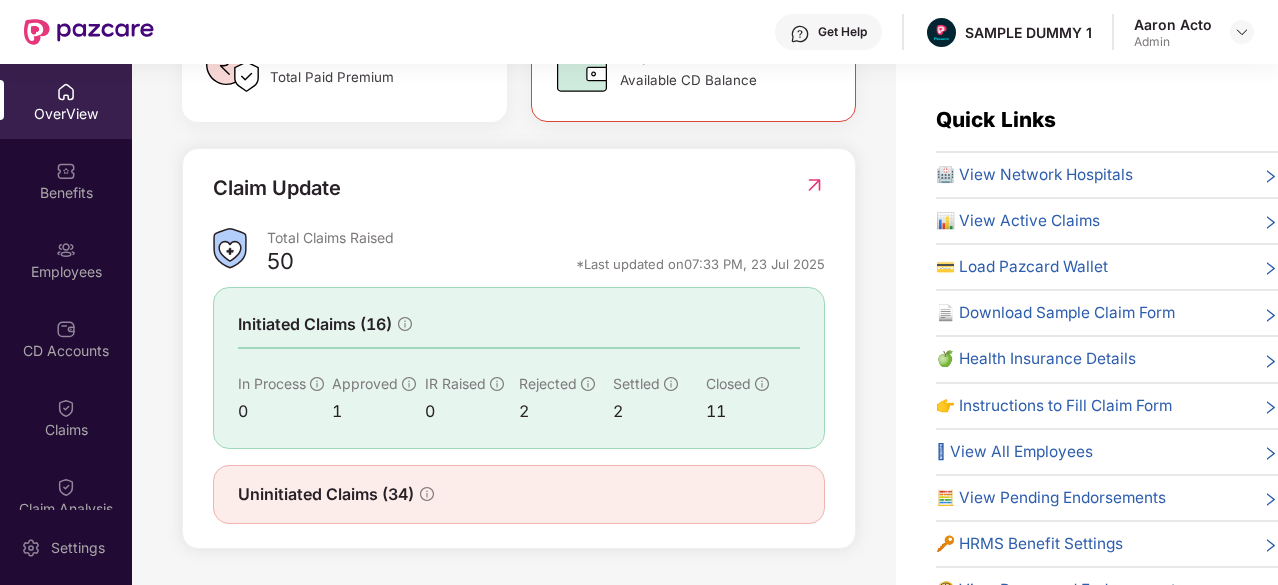 click on "Uninitiated Claims (34)" at bounding box center [519, 494] 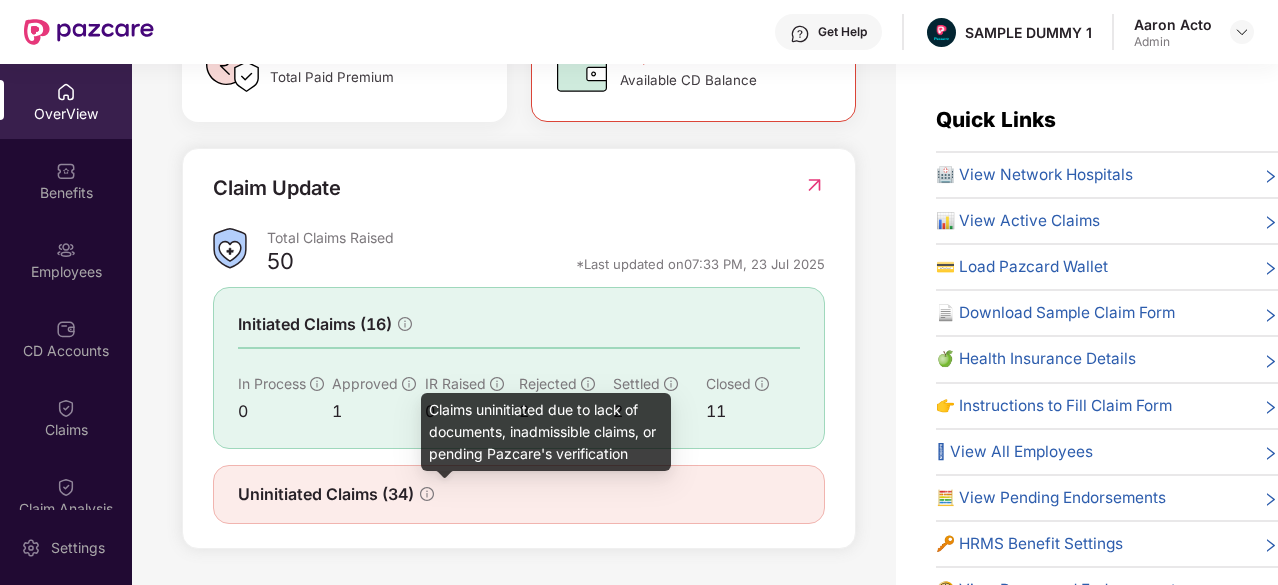 click 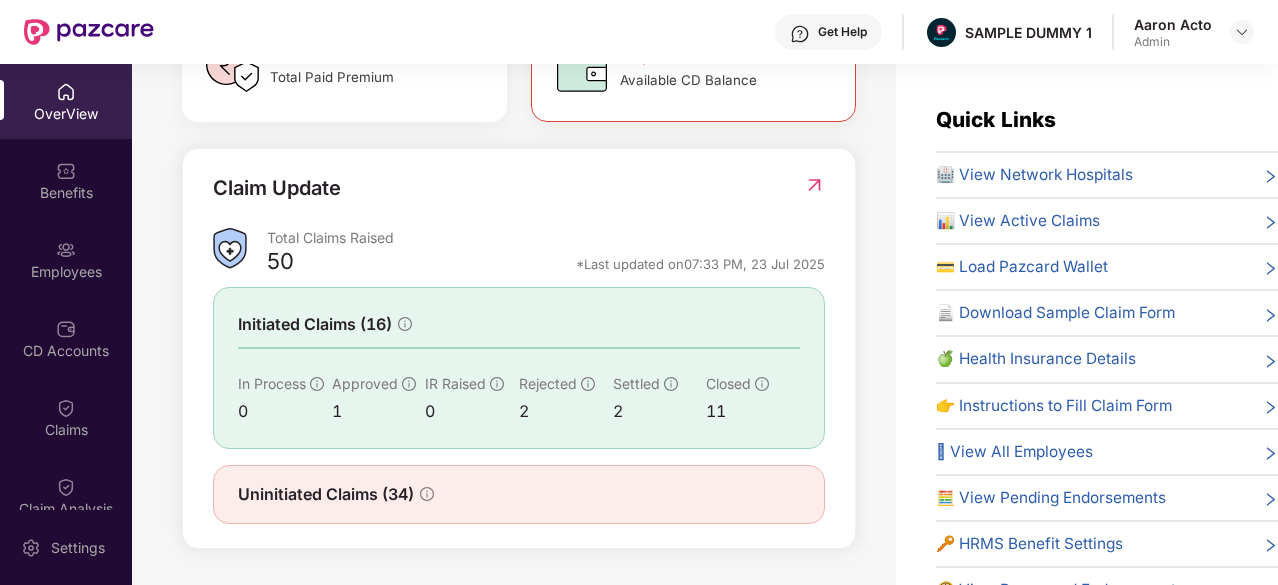 click on "Uninitiated Claims (34)" at bounding box center (519, 494) 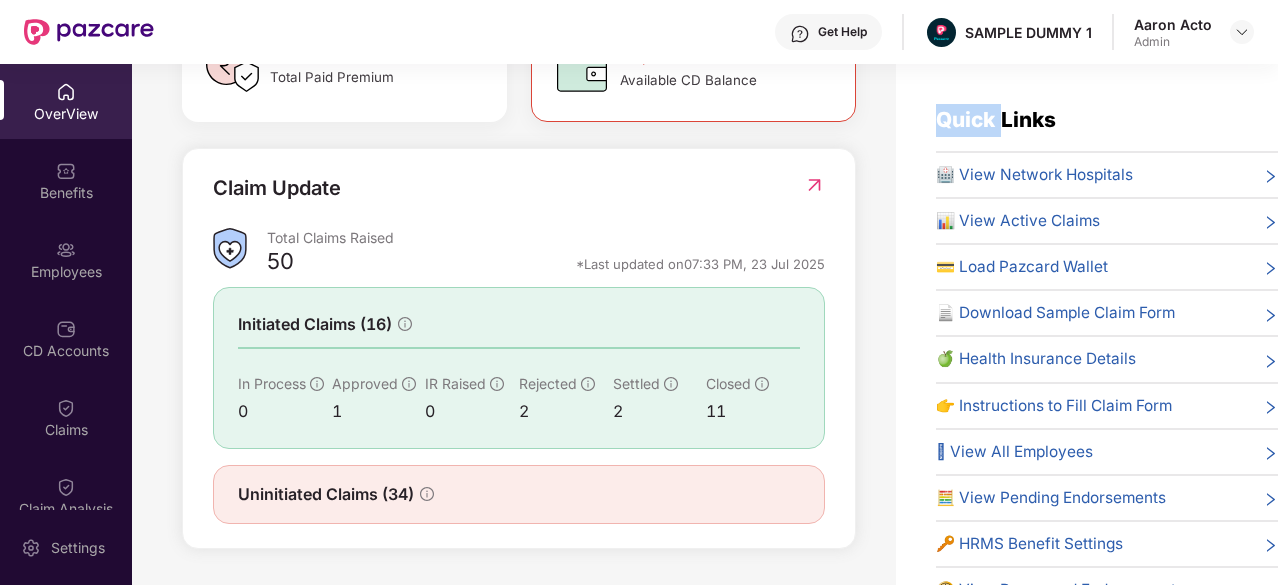 click on "Uninitiated Claims (34)" at bounding box center [519, 494] 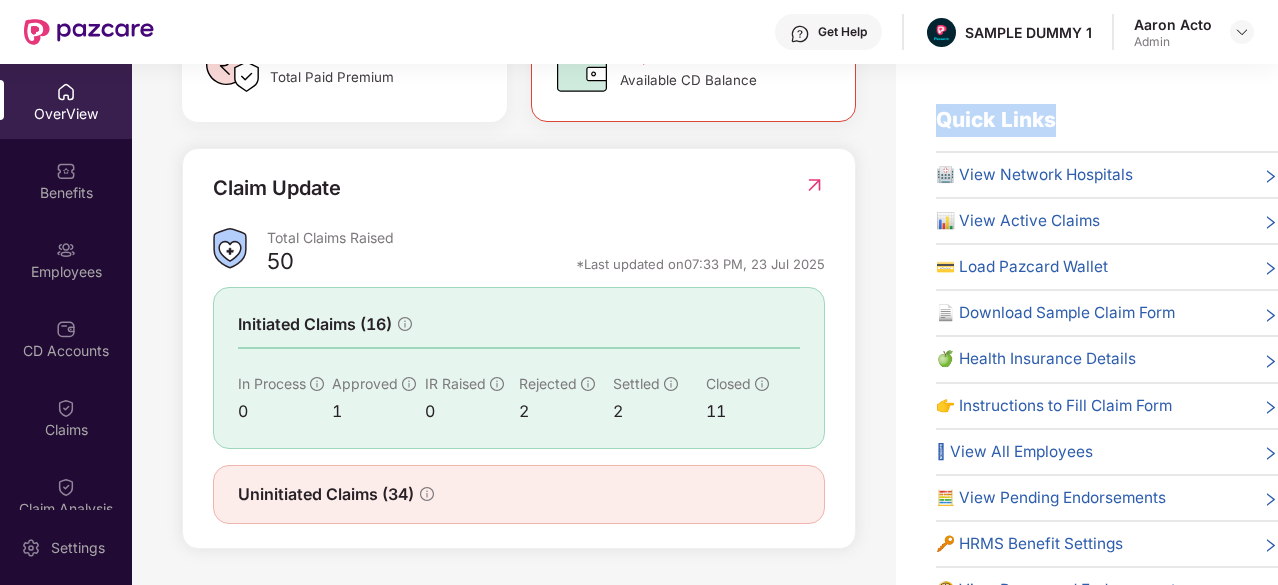 click on "Uninitiated Claims (34)" at bounding box center (519, 494) 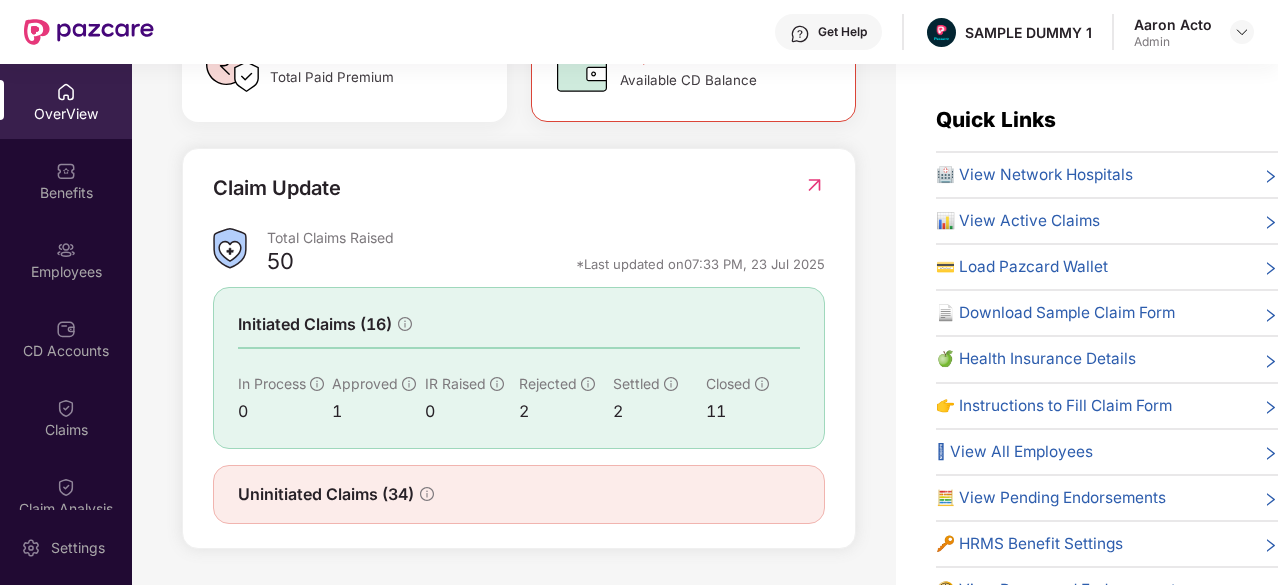 click on "Uninitiated Claims (34)" at bounding box center (326, 494) 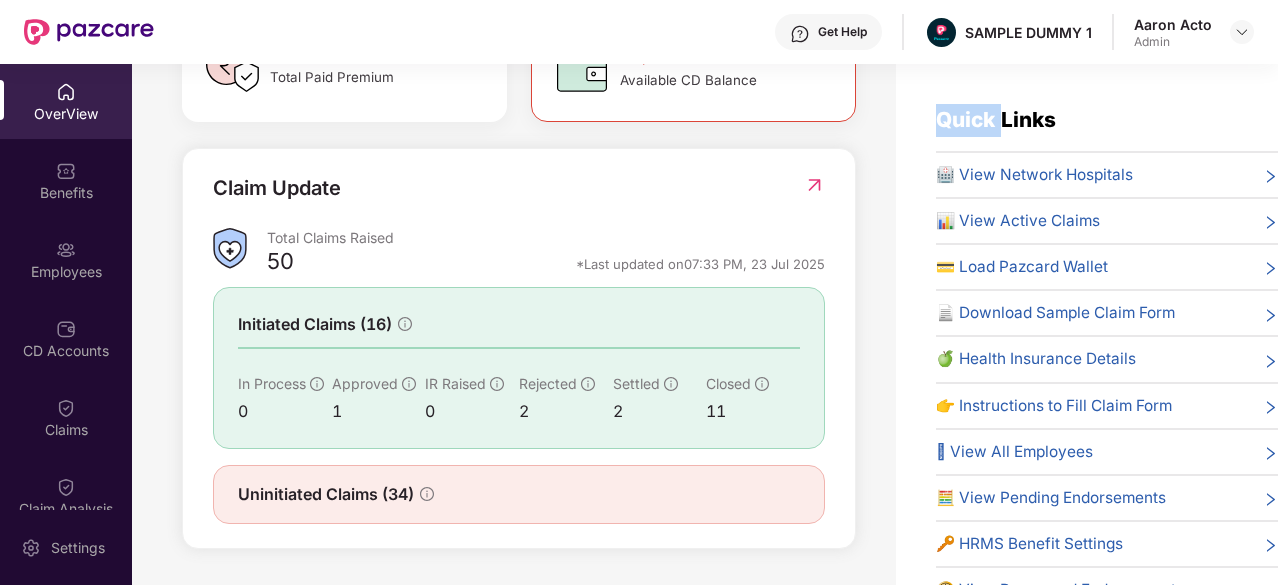 click on "Uninitiated Claims (34)" at bounding box center (519, 494) 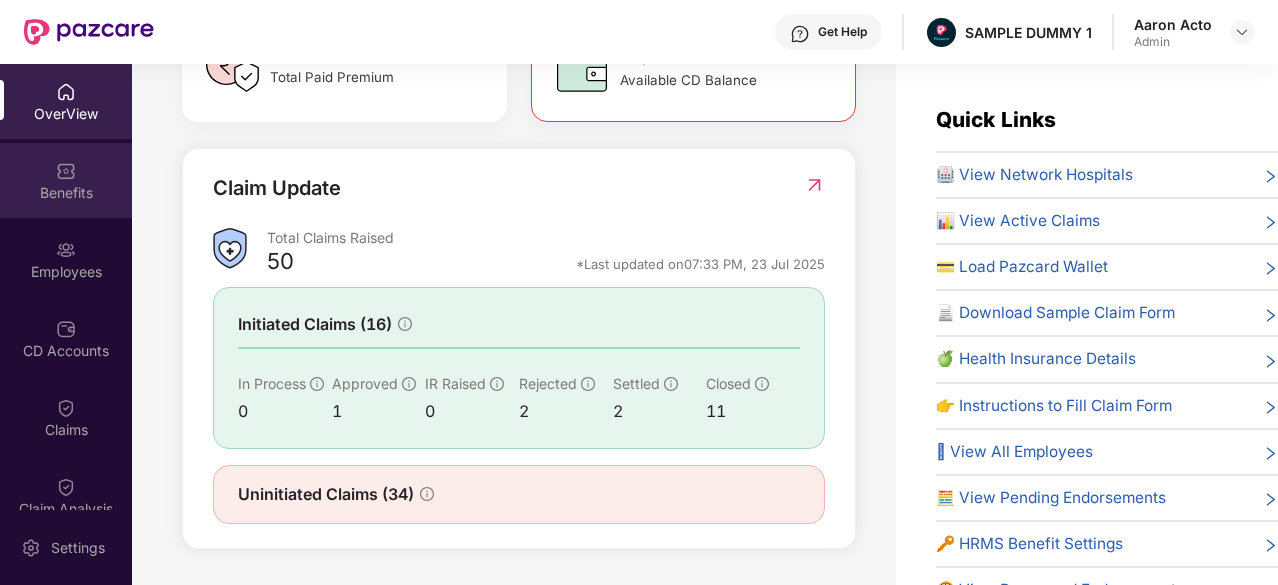 click on "Benefits" at bounding box center [66, 193] 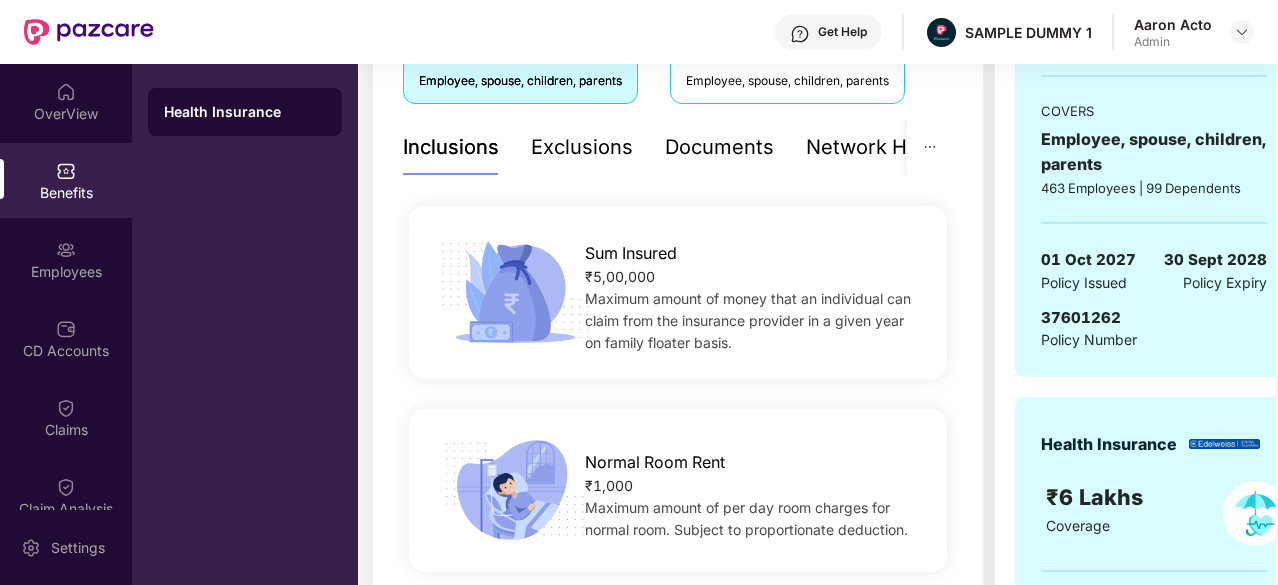scroll, scrollTop: 386, scrollLeft: 0, axis: vertical 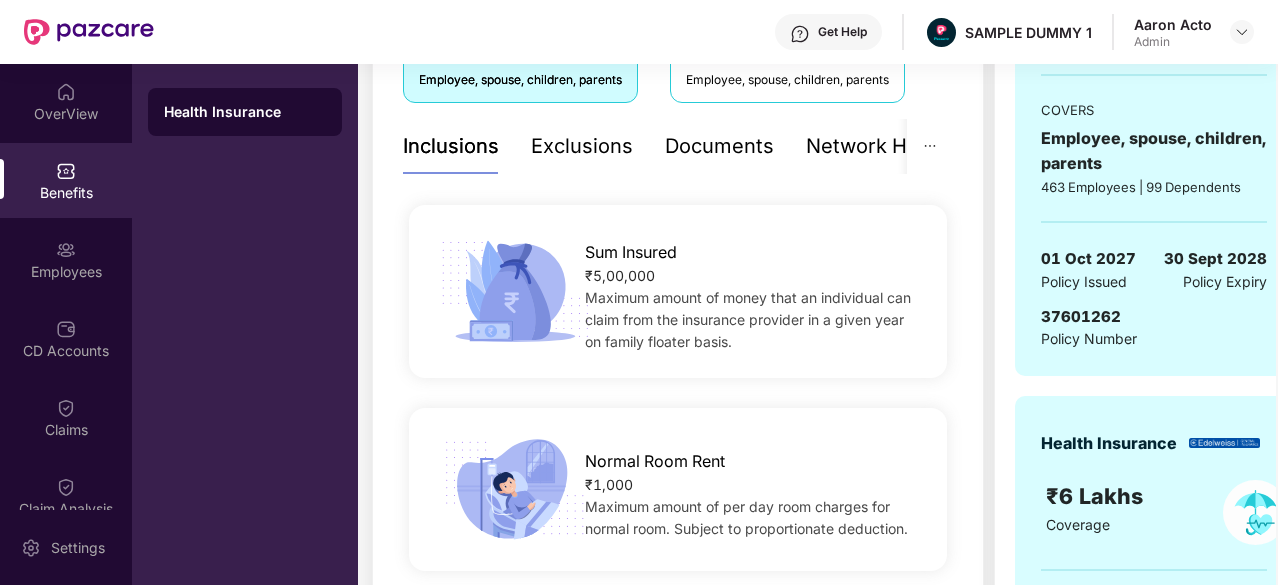 click on "Exclusions" at bounding box center [582, 146] 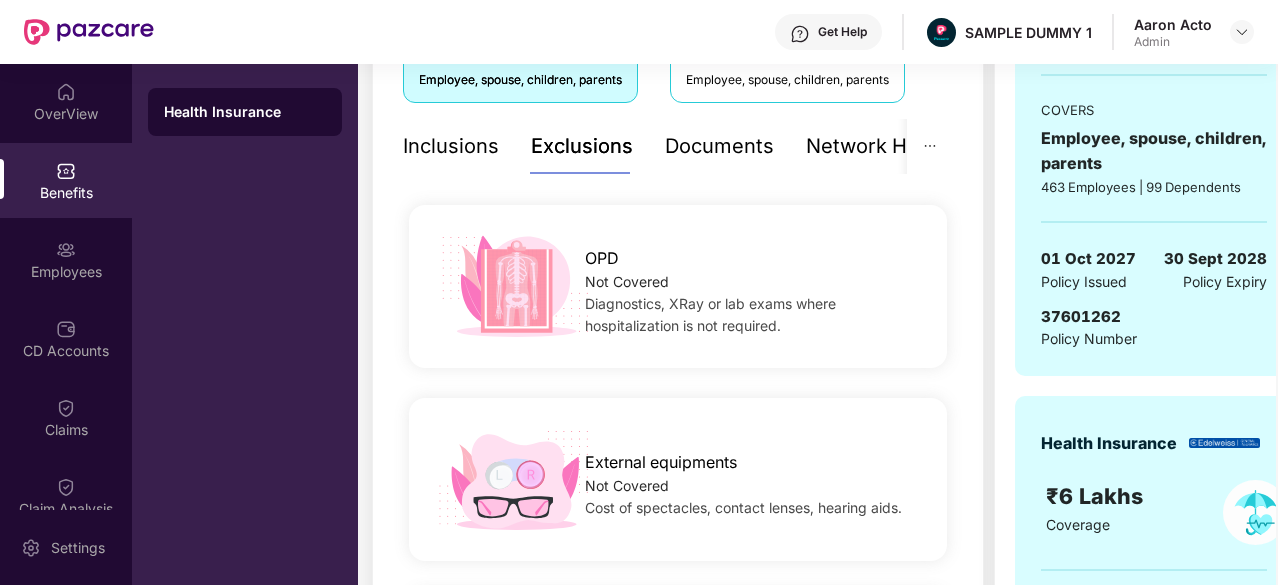 click on "Inclusions" at bounding box center [451, 146] 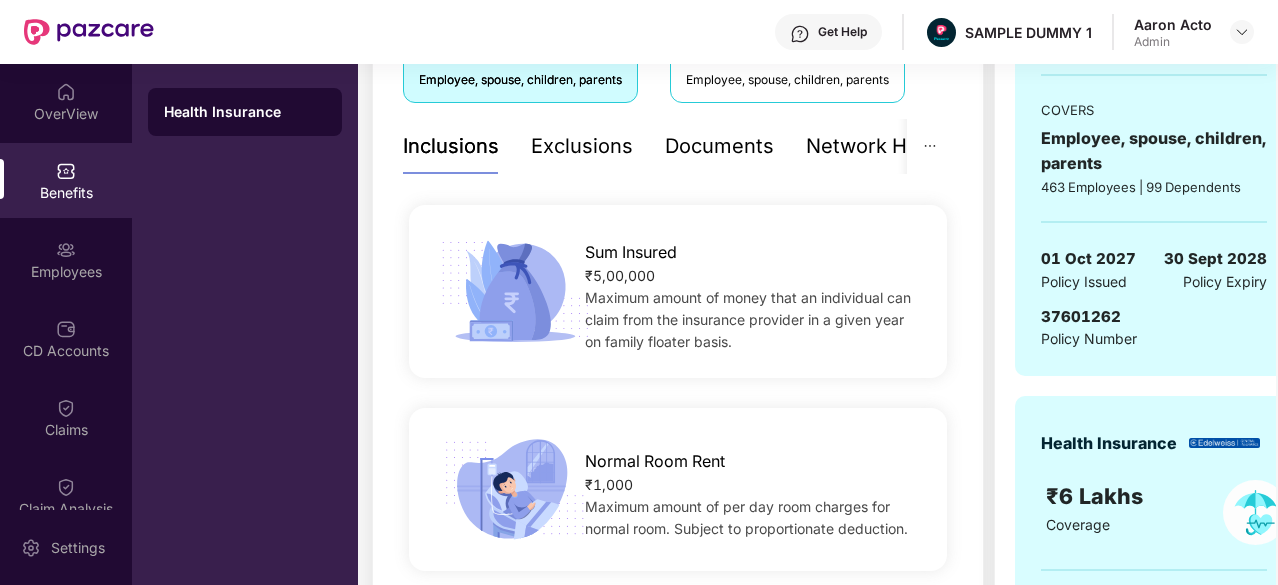 click on "Exclusions" at bounding box center [582, 146] 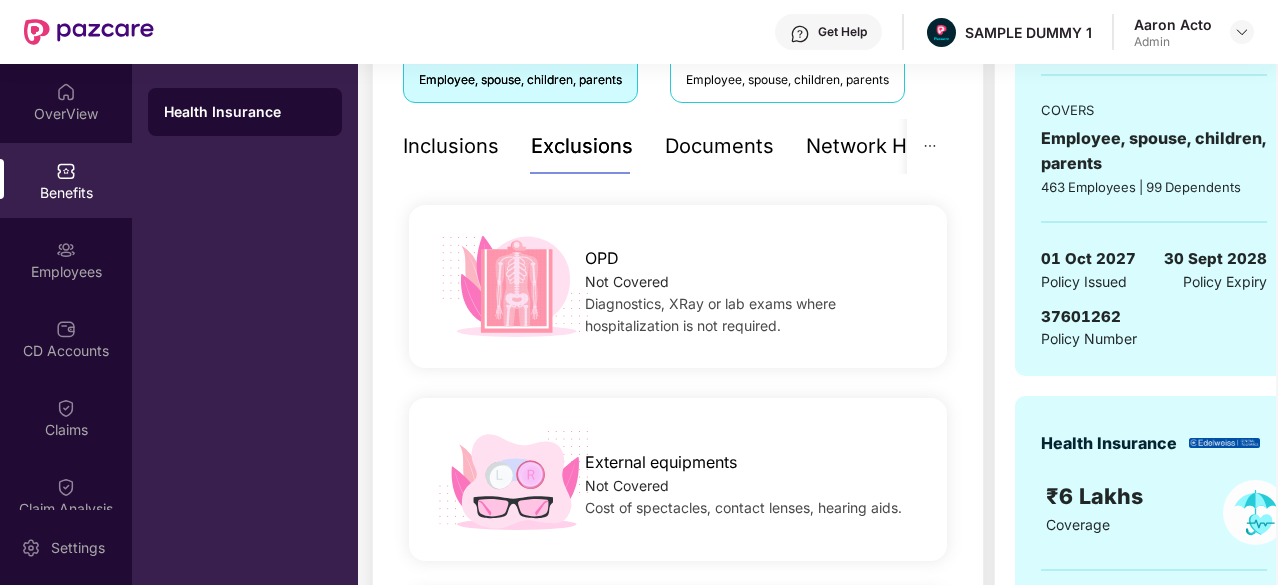 click on "Inclusions" at bounding box center (451, 146) 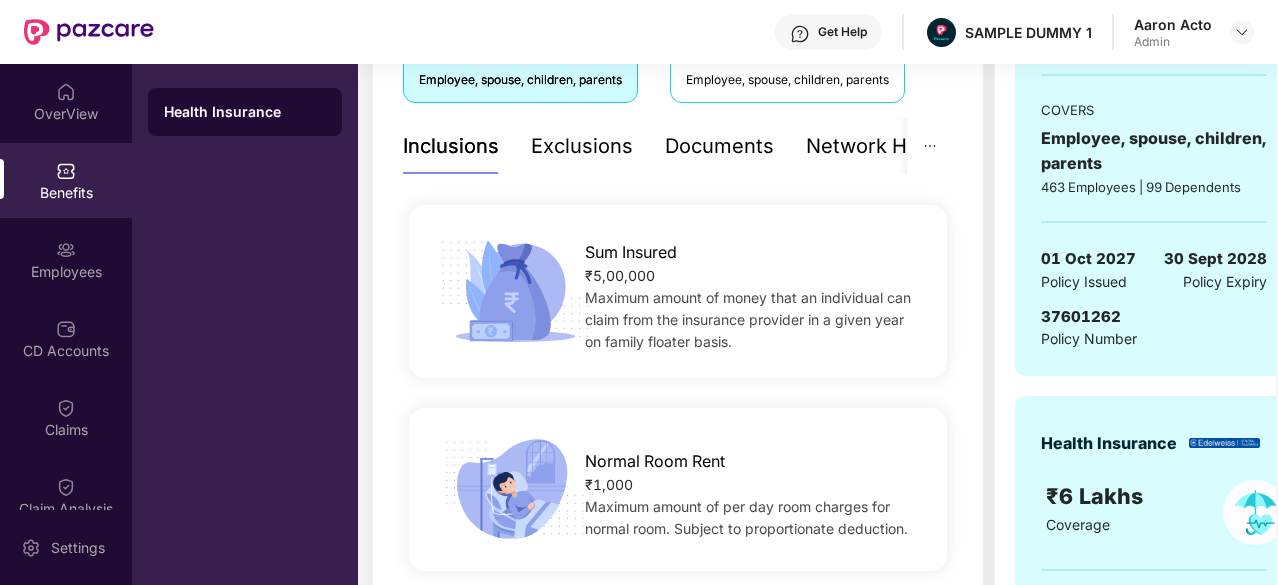 click on "Exclusions" at bounding box center (582, 146) 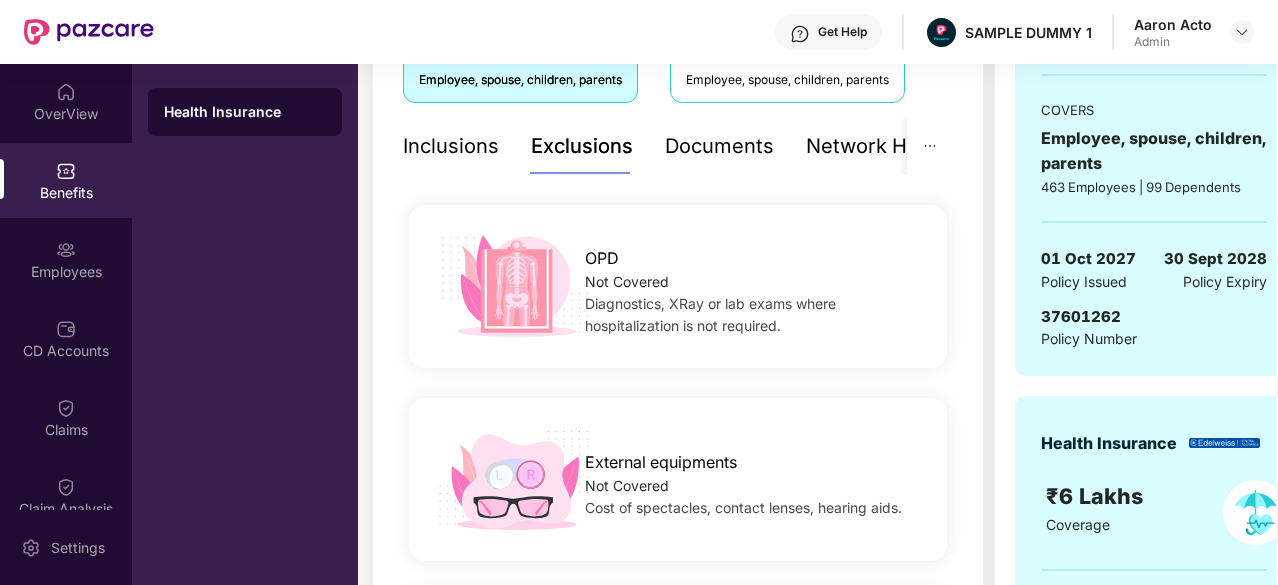 click on "Inclusions" at bounding box center [451, 146] 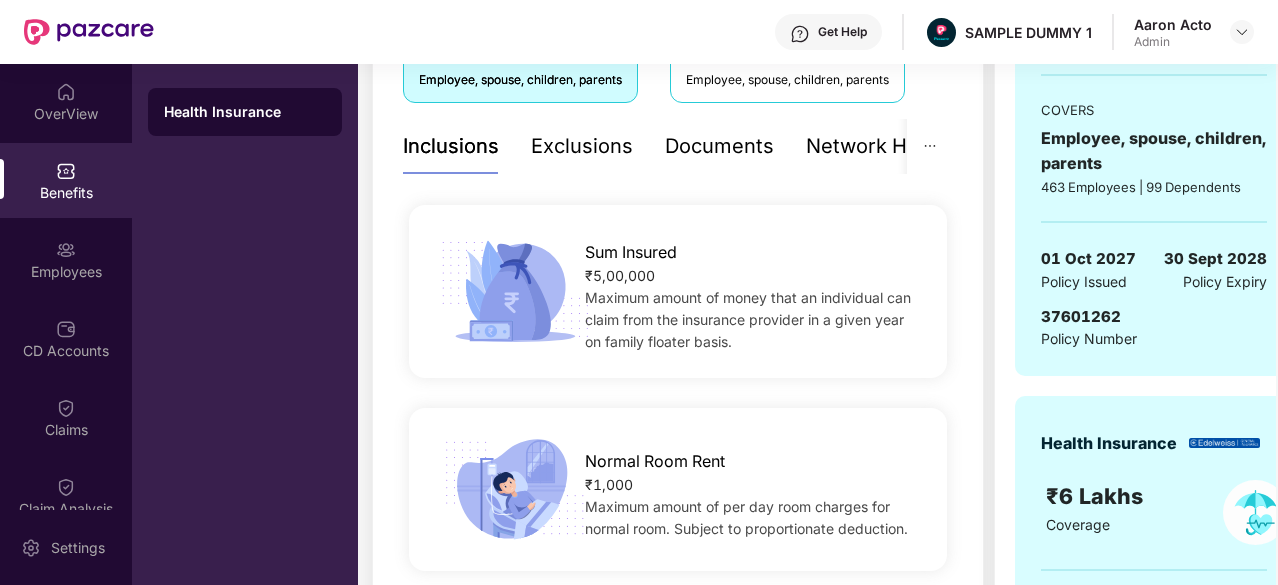 click on "Inclusions Exclusions Documents Network Hospitals" at bounding box center [692, 146] 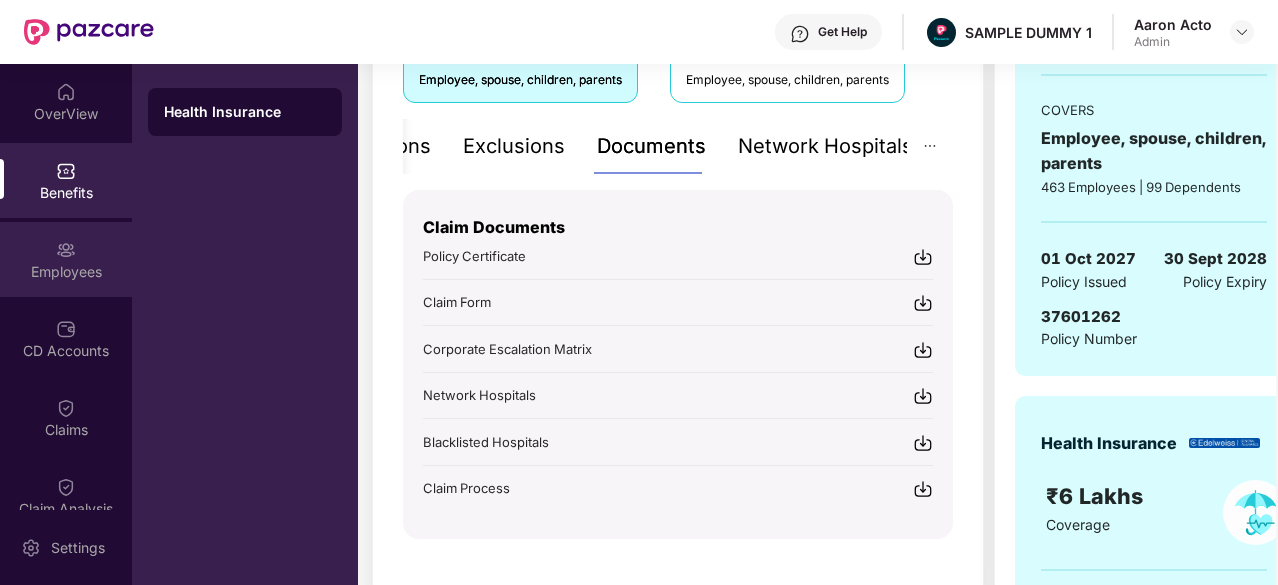 click on "Employees" at bounding box center (66, 259) 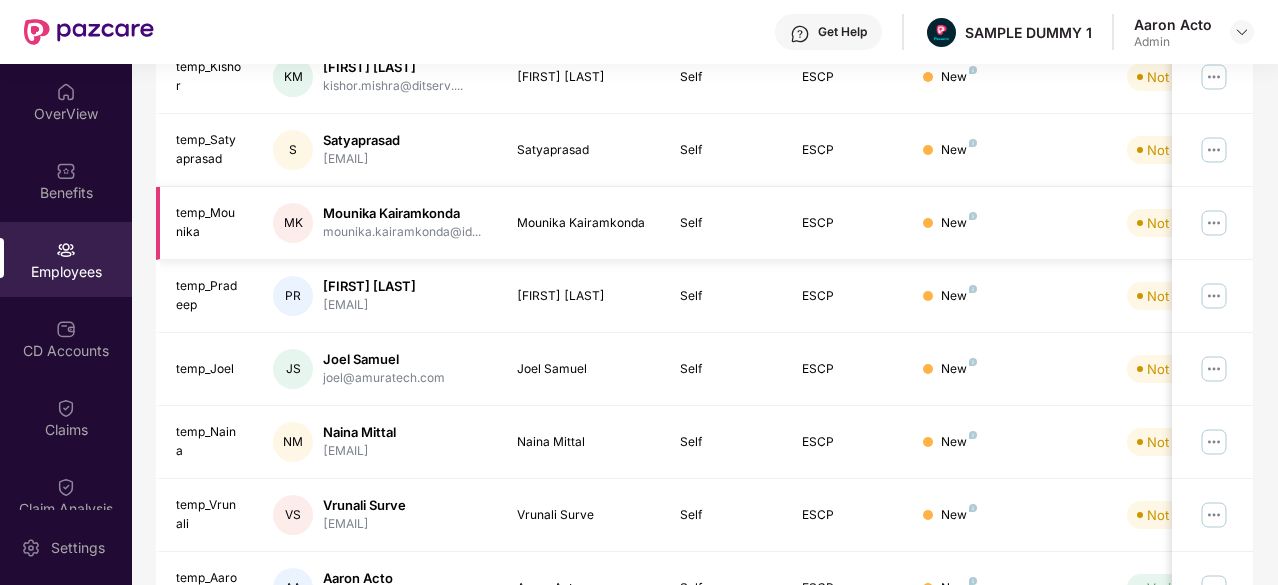 scroll, scrollTop: 0, scrollLeft: 0, axis: both 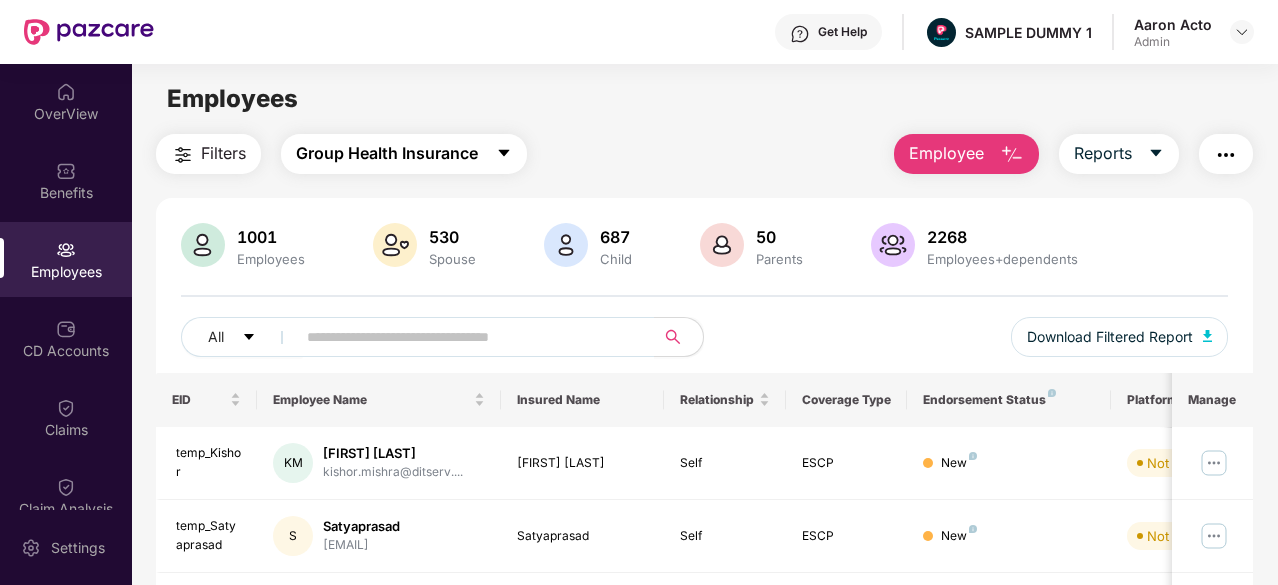 click on "Group Health Insurance" at bounding box center [387, 153] 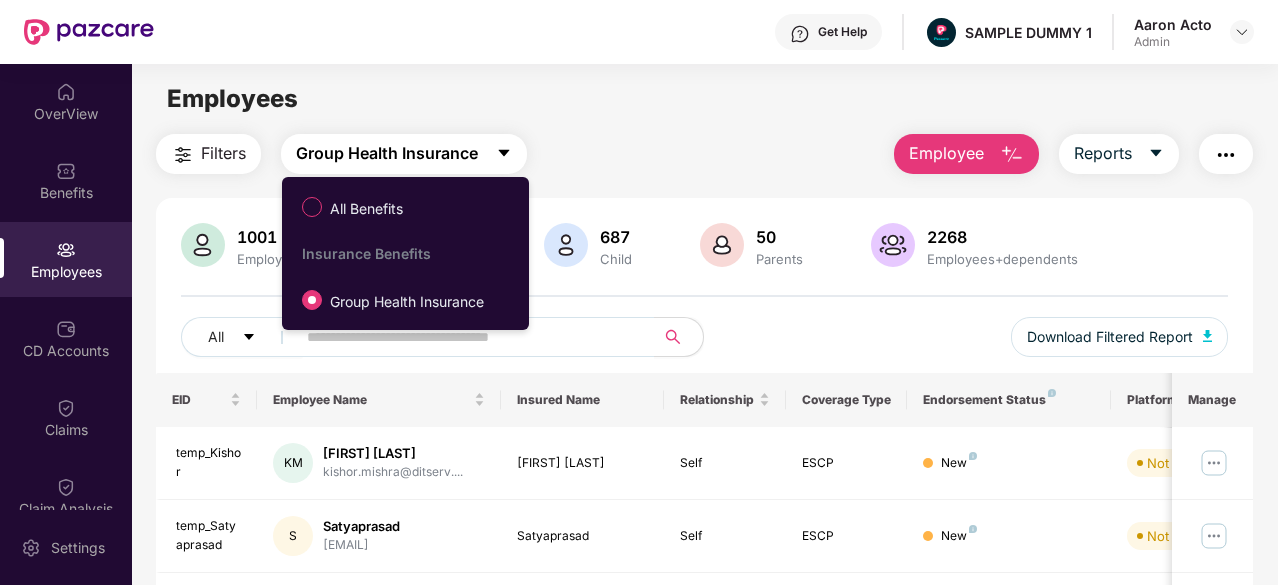 click on "Group Health Insurance" at bounding box center [404, 154] 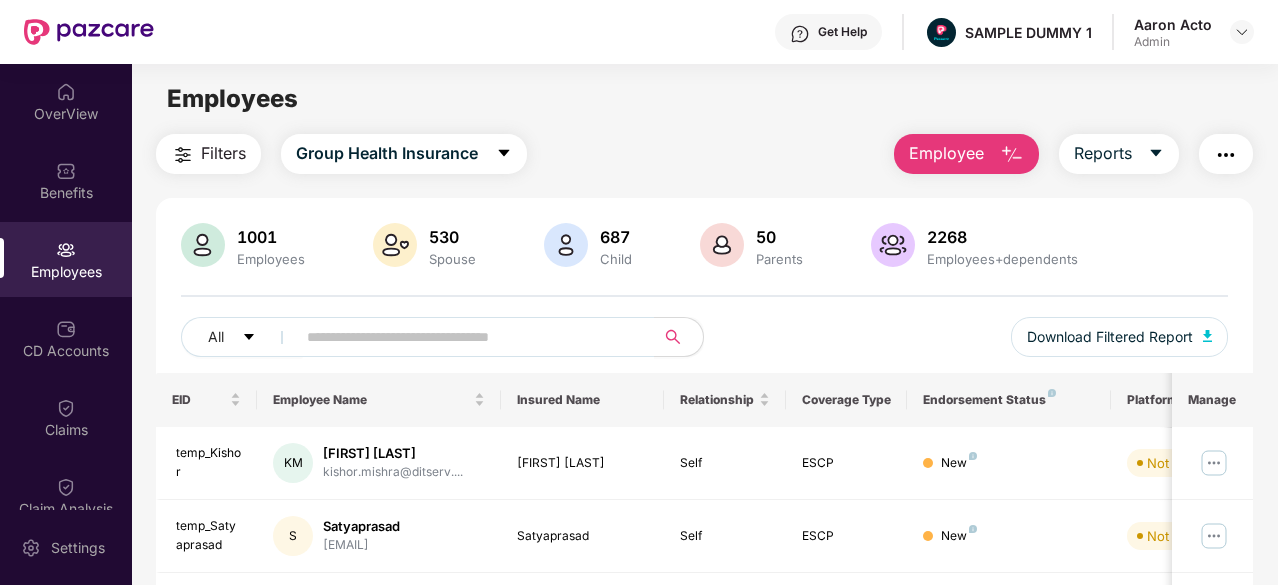 click on "Filters Group Health Insurance Employee  Reports 1001 Employees 530 Spouse 687 Child 50 Parents 2268 Employees+dependents All Download Filtered Report EID Employee Name Insured Name Relationship Coverage Type Endorsement Status Platform Status Joining Date Manage                   temp_[FIRST] [INITIAL] [FIRST] [LAST]   [EMAIL] [FIRST] [LAST]  Self ESCP New Not Verified [DATE] [MONTH] [YEAR] temp_[FIRST] [INITIAL] [FIRST] [LAST]   [EMAIL] [FIRST] [LAST]  Self ESCP New Not Verified [DATE] [MONTH] [YEAR] temp_[FIRST] [INITIAL] [FIRST] [LAST]   [EMAIL] [FIRST] [LAST]  Self ESCP New Not Verified [DATE] [MONTH] [YEAR] temp_[FIRST] [INITIAL] [FIRST] [LAST]   [EMAIL] [FIRST] [LAST]  Self ESCP New Not Verified [DATE] [MONTH] [YEAR] temp_[FIRST] [INITIAL] [FIRST] [LAST]   [EMAIL] [FIRST] [LAST]  Self ESCP New Not Verified [DATE] [MONTH] [YEAR] temp_[FIRST] [INITIAL] [FIRST] [LAST]   [EMAIL] Self" at bounding box center (704, 681) 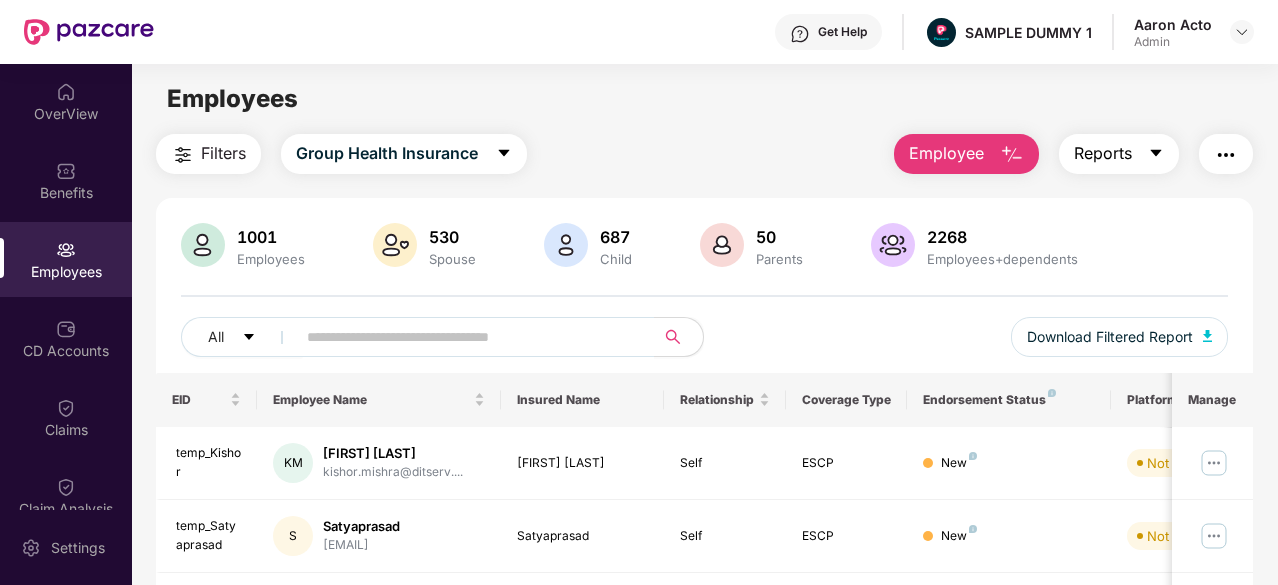 click on "Reports" at bounding box center [1103, 153] 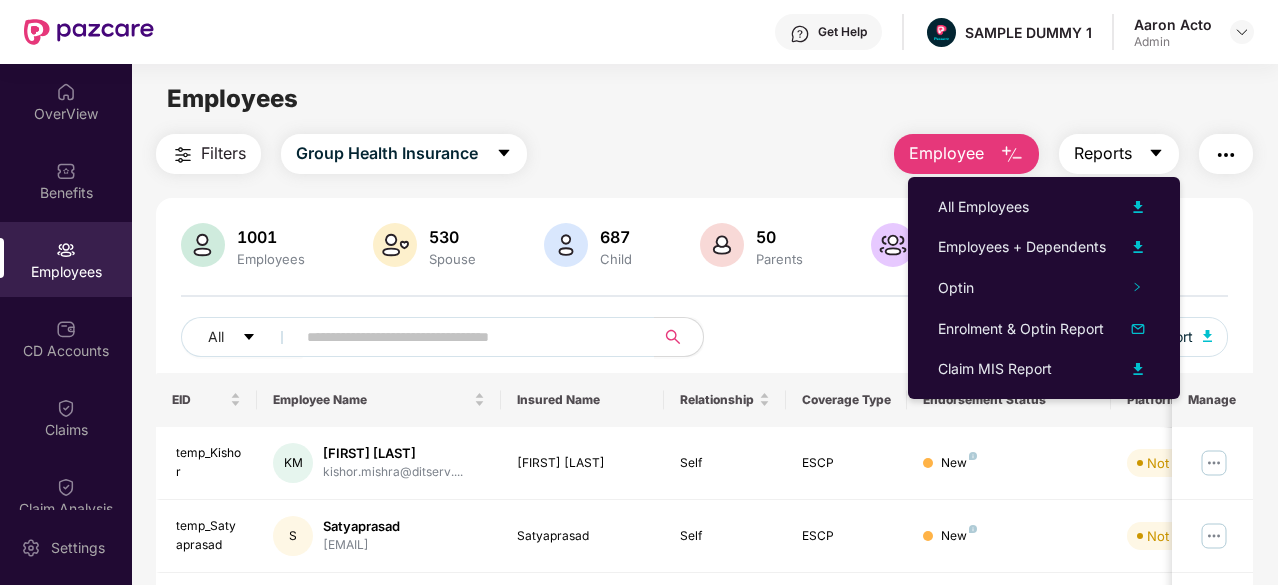 click on "Reports" at bounding box center [1103, 153] 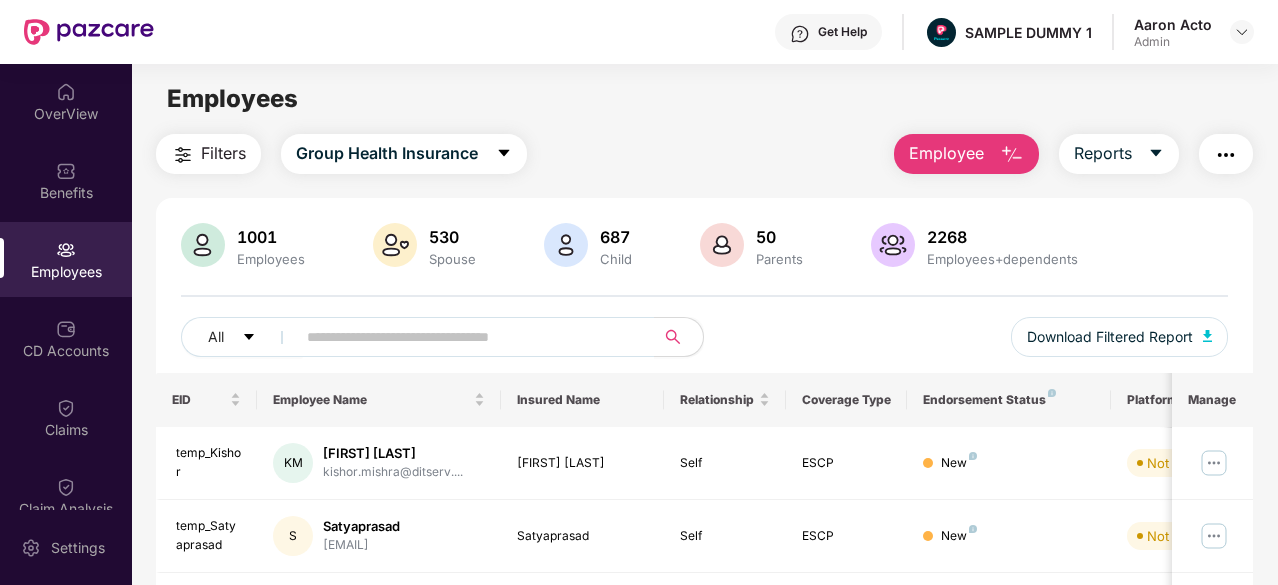 click on "Employee" at bounding box center [966, 154] 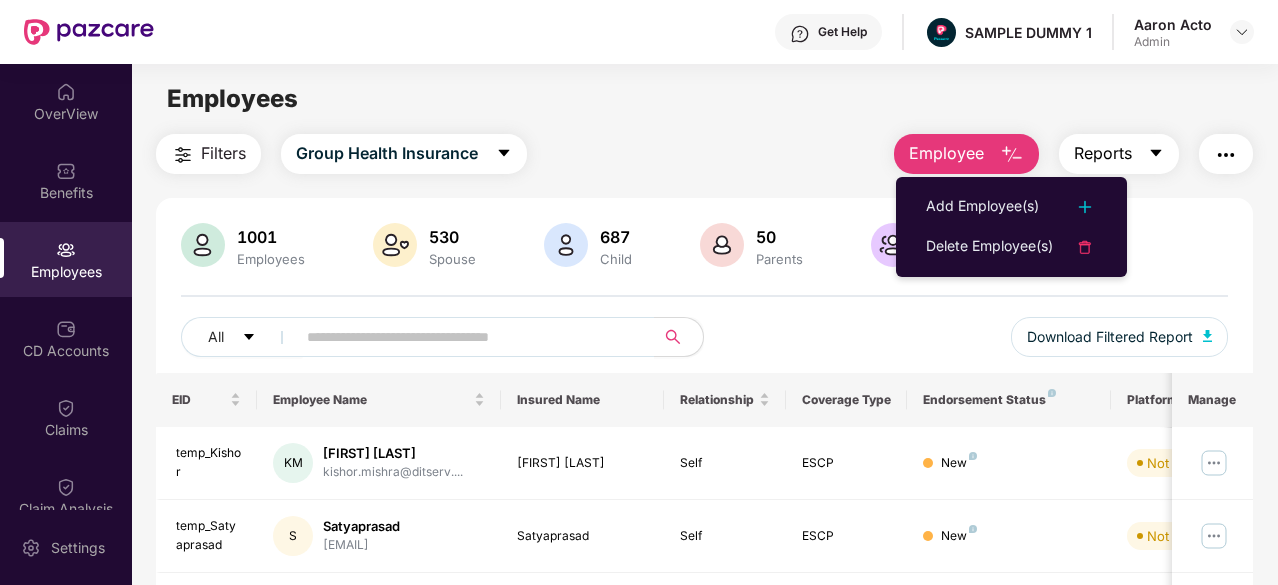 click on "Reports" at bounding box center [1103, 153] 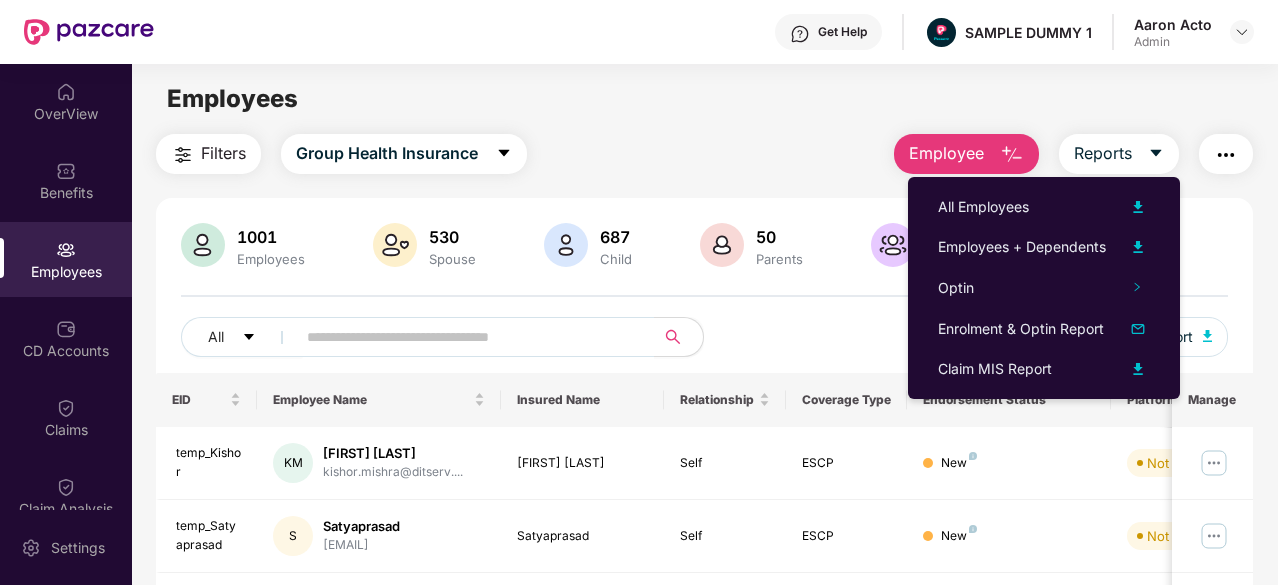 click at bounding box center [1226, 154] 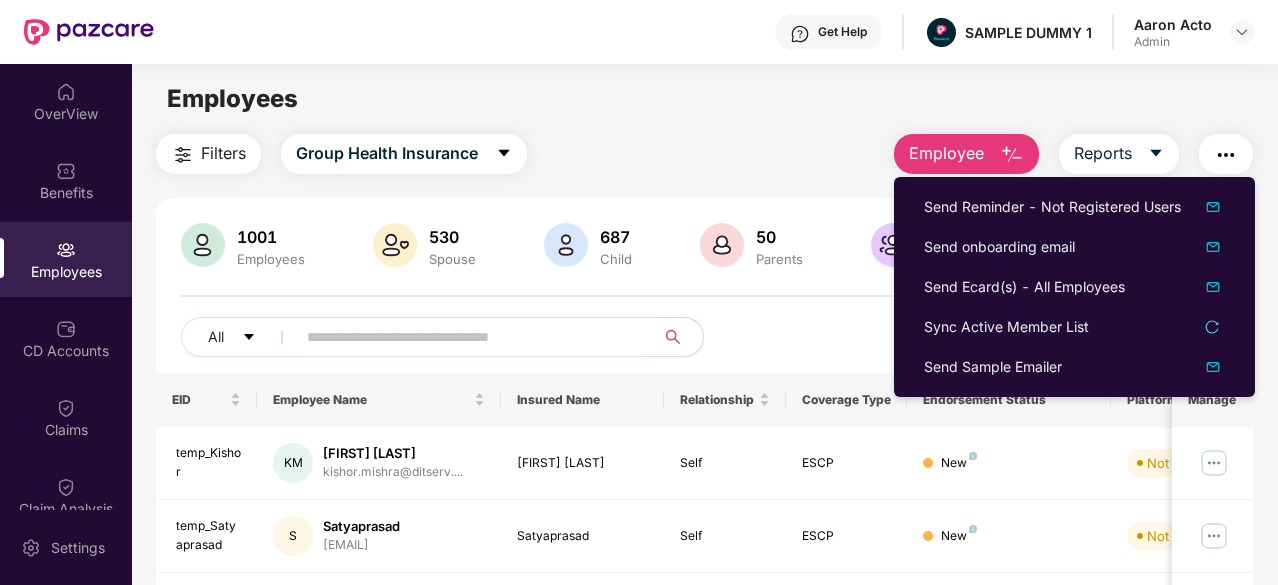 click on "Employees" at bounding box center (704, 99) 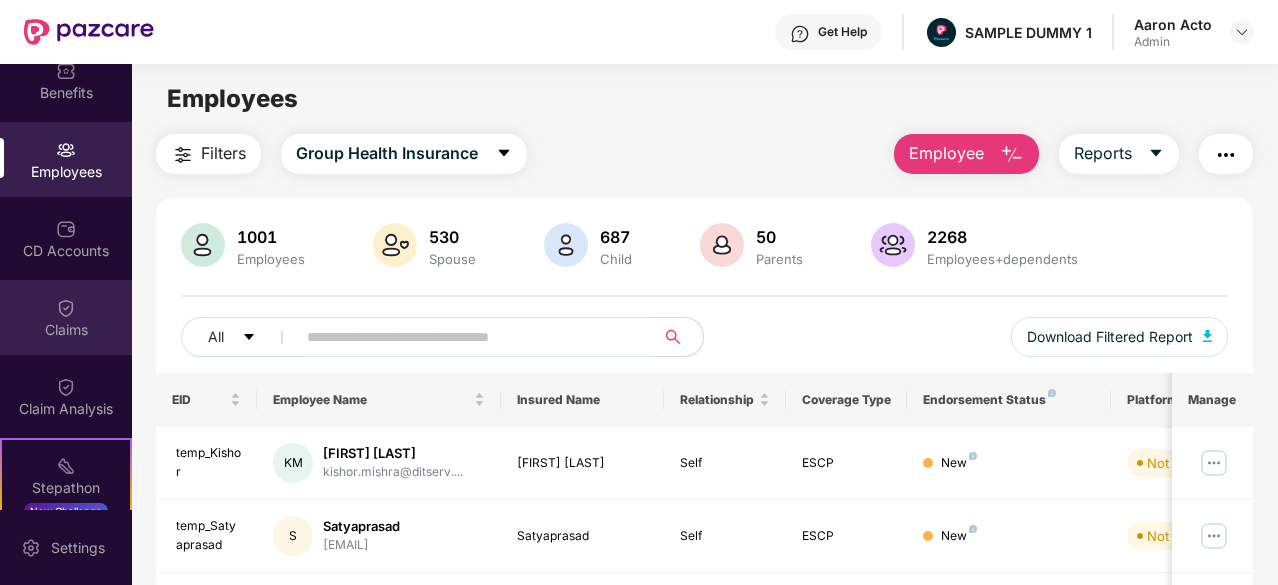 scroll, scrollTop: 102, scrollLeft: 0, axis: vertical 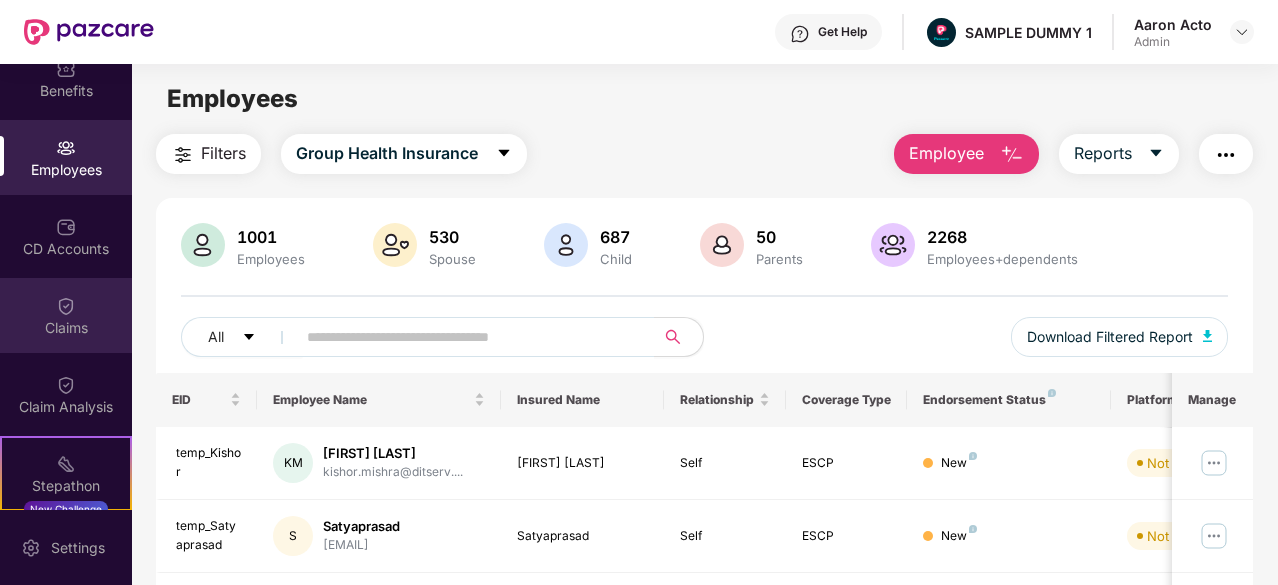 click on "Claims" at bounding box center [66, 328] 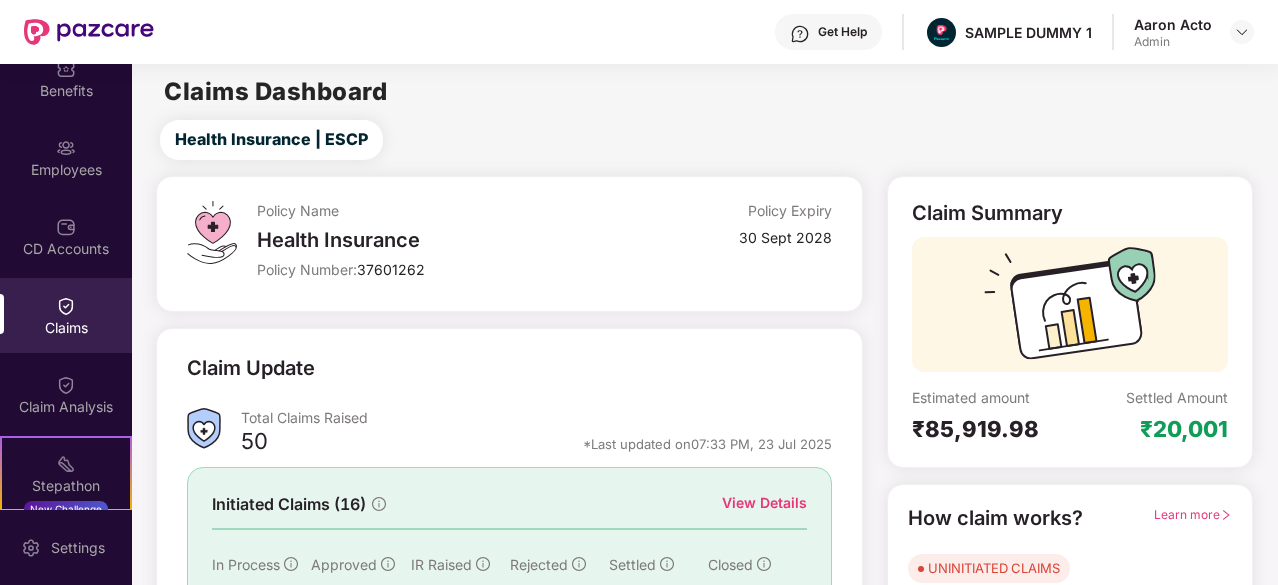 scroll, scrollTop: 196, scrollLeft: 0, axis: vertical 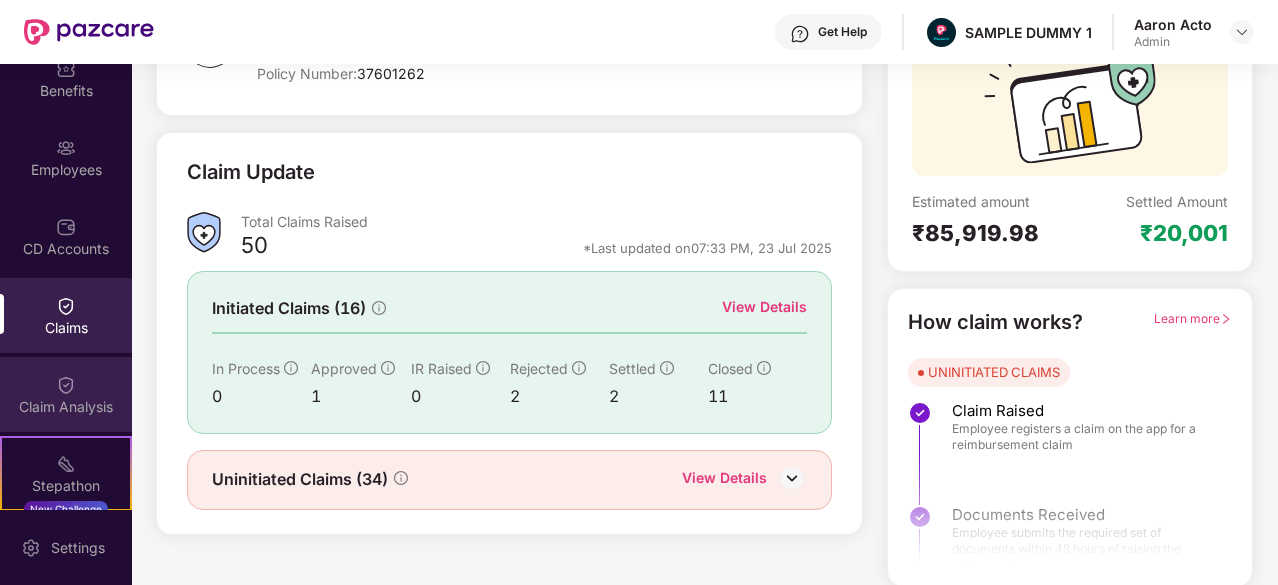 click on "Claim Analysis" at bounding box center [66, 407] 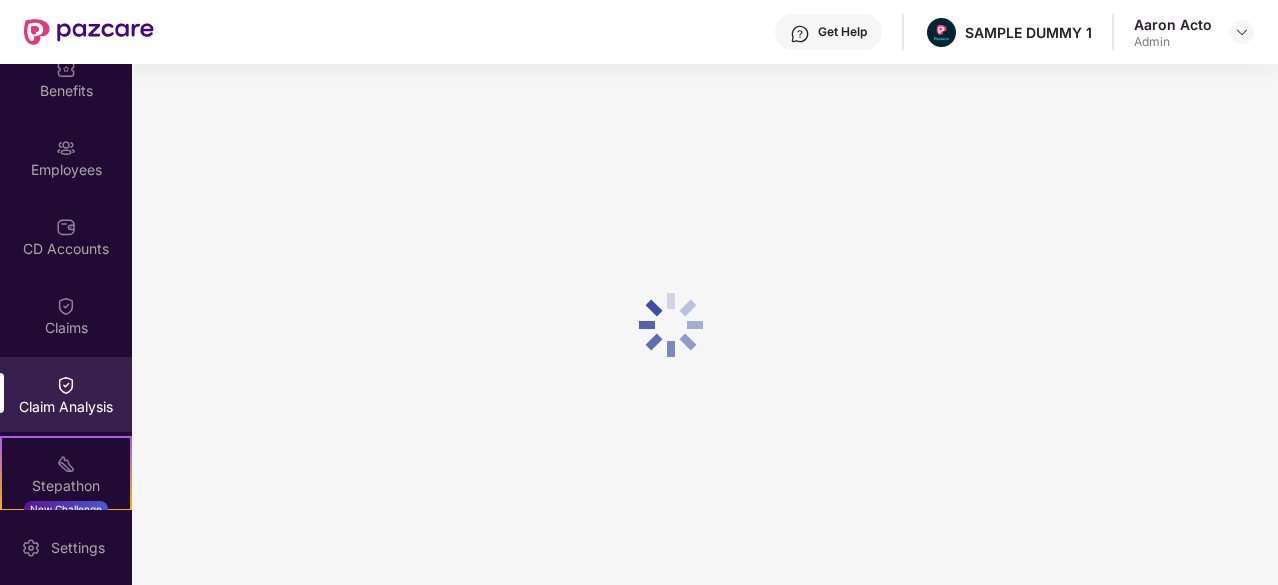 scroll, scrollTop: 0, scrollLeft: 0, axis: both 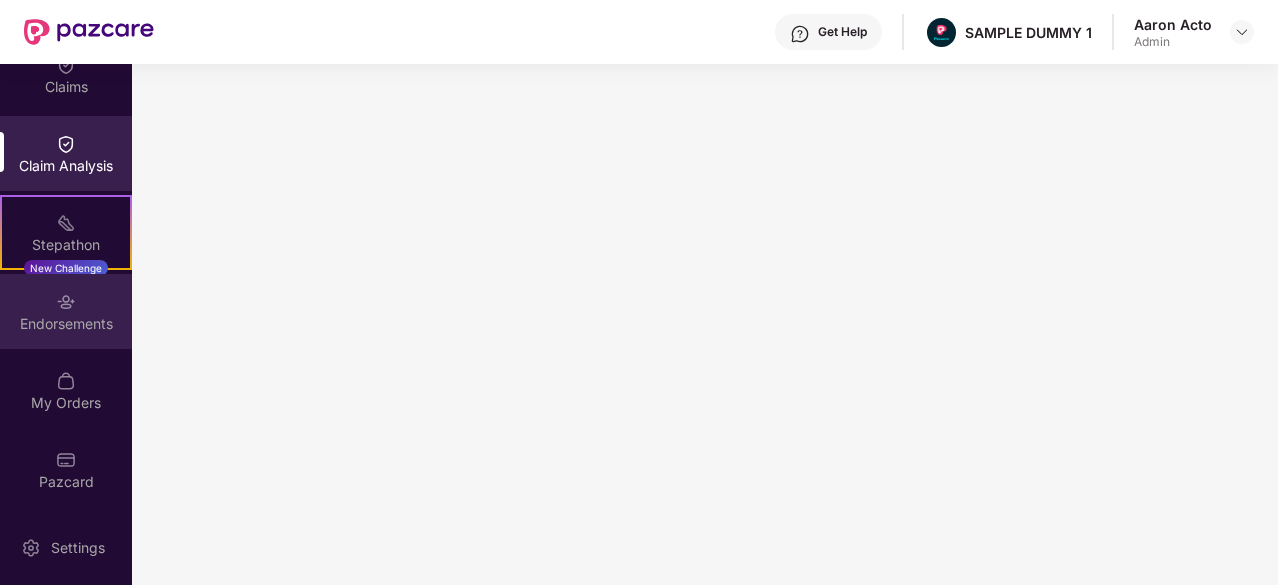 click at bounding box center [66, 302] 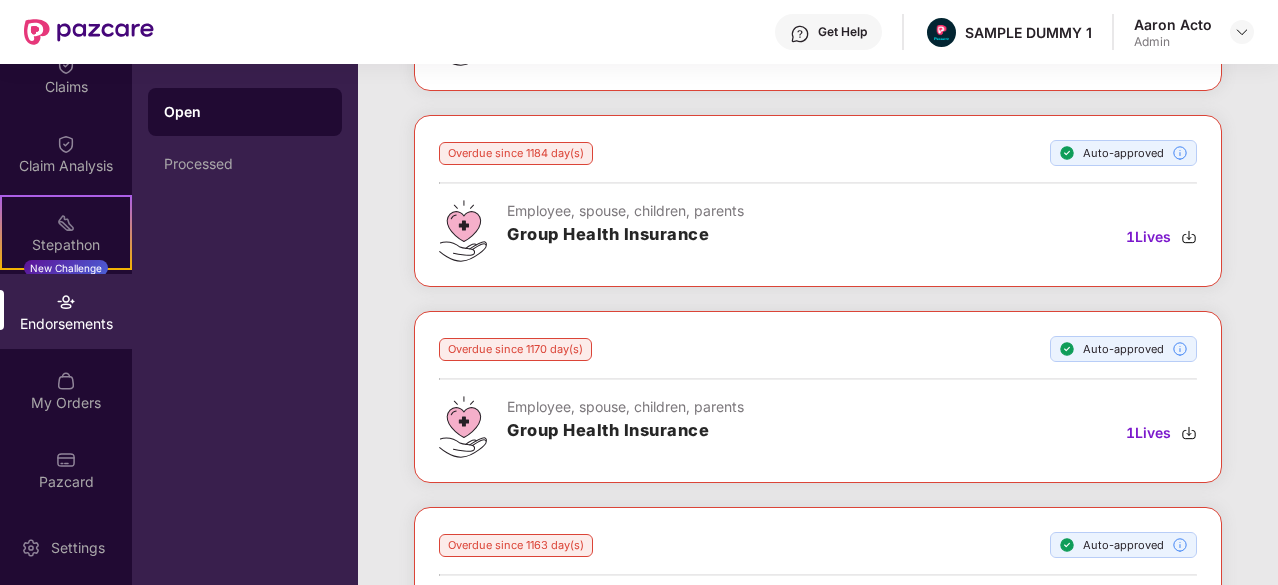 scroll, scrollTop: 0, scrollLeft: 0, axis: both 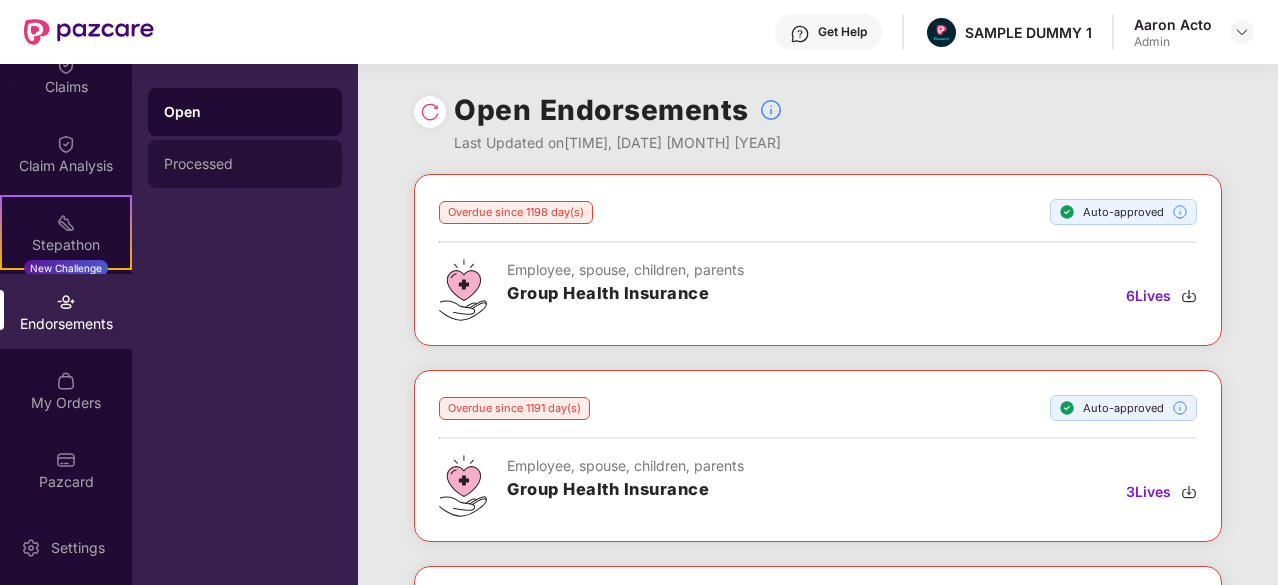 click on "Processed" at bounding box center [245, 164] 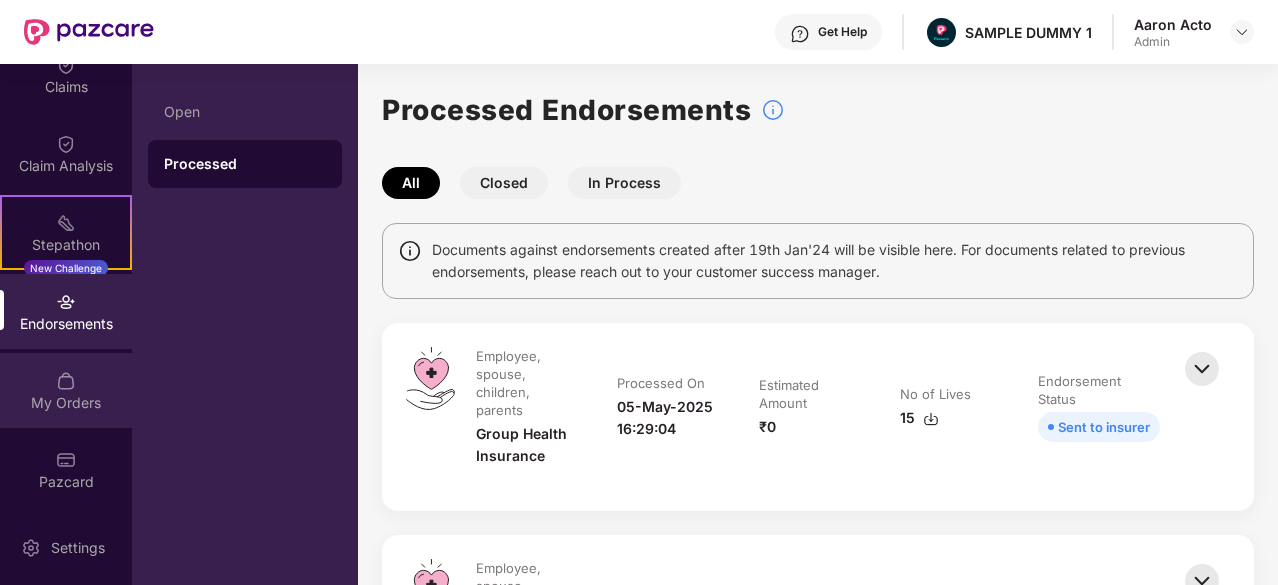 click on "My Orders" at bounding box center [66, 403] 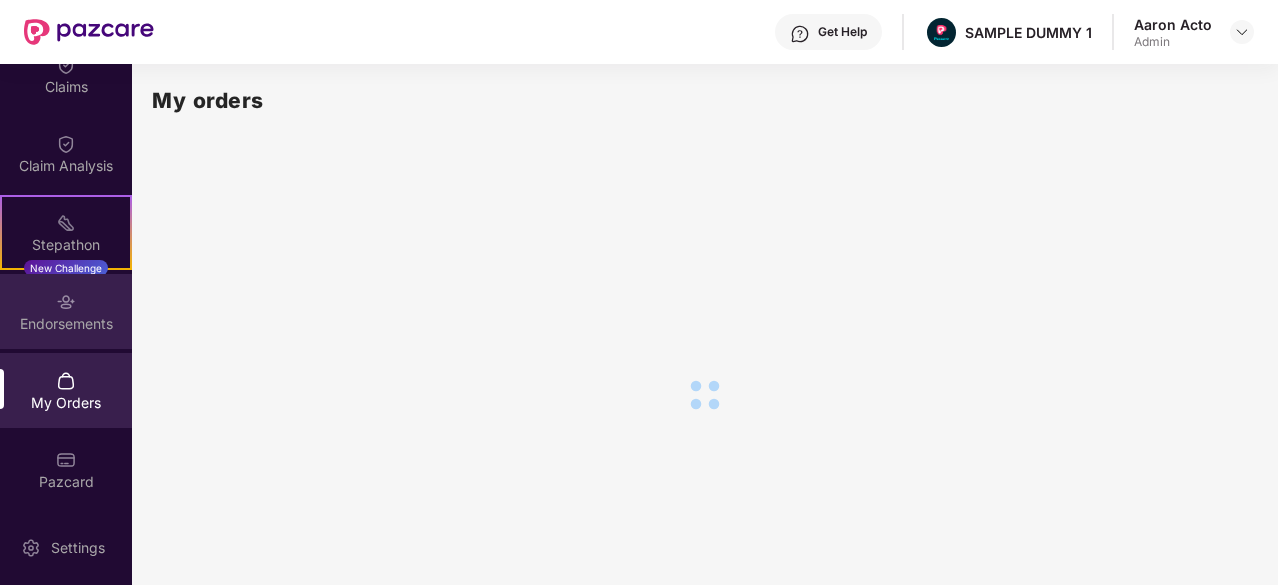 click on "Endorsements" at bounding box center (66, 324) 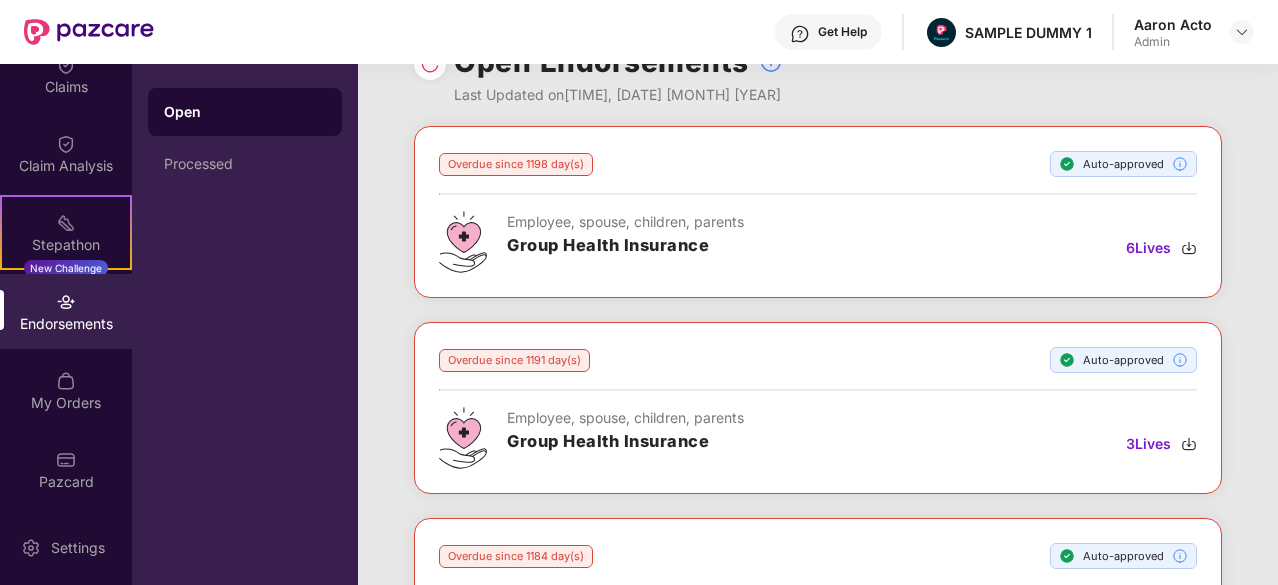 scroll, scrollTop: 0, scrollLeft: 0, axis: both 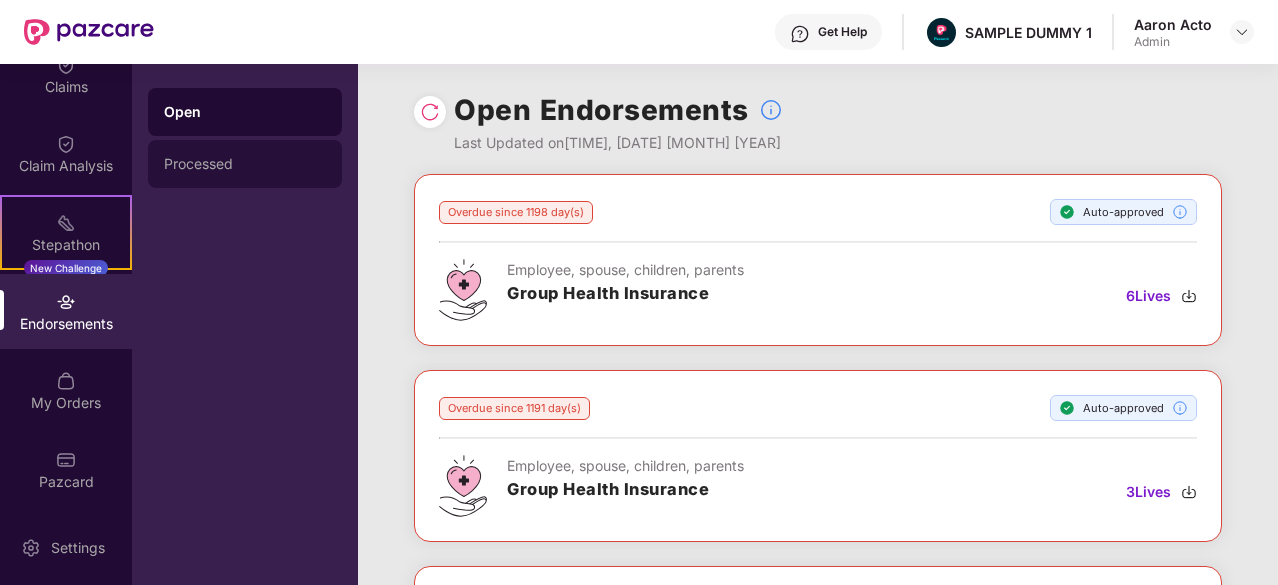 click on "Processed" at bounding box center [245, 164] 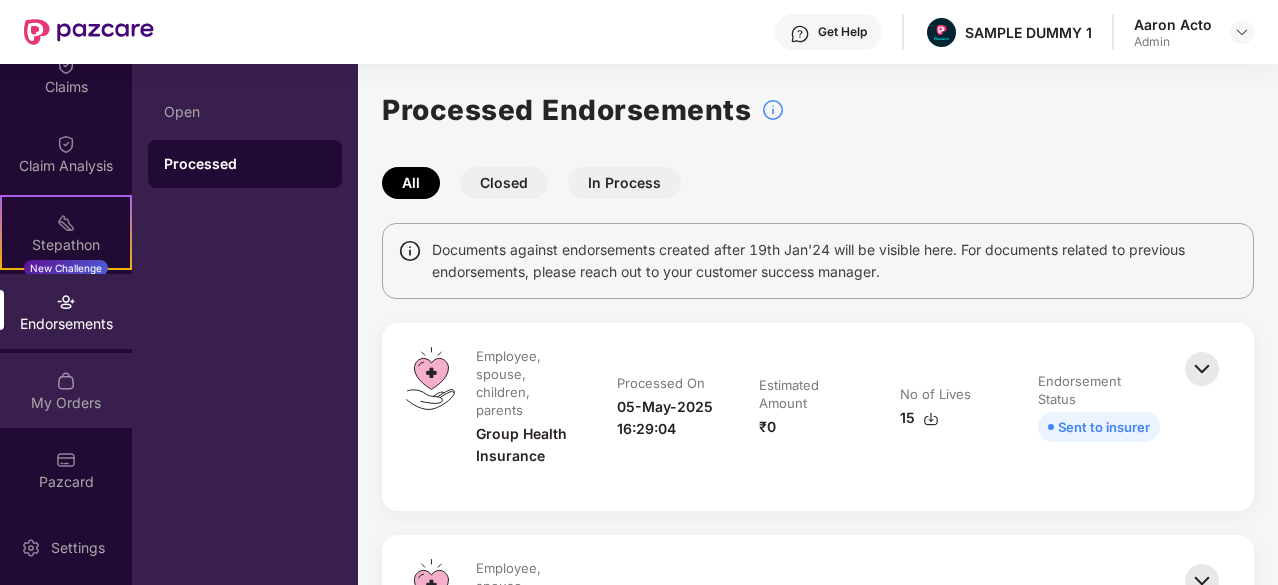 click on "My Orders" at bounding box center (66, 390) 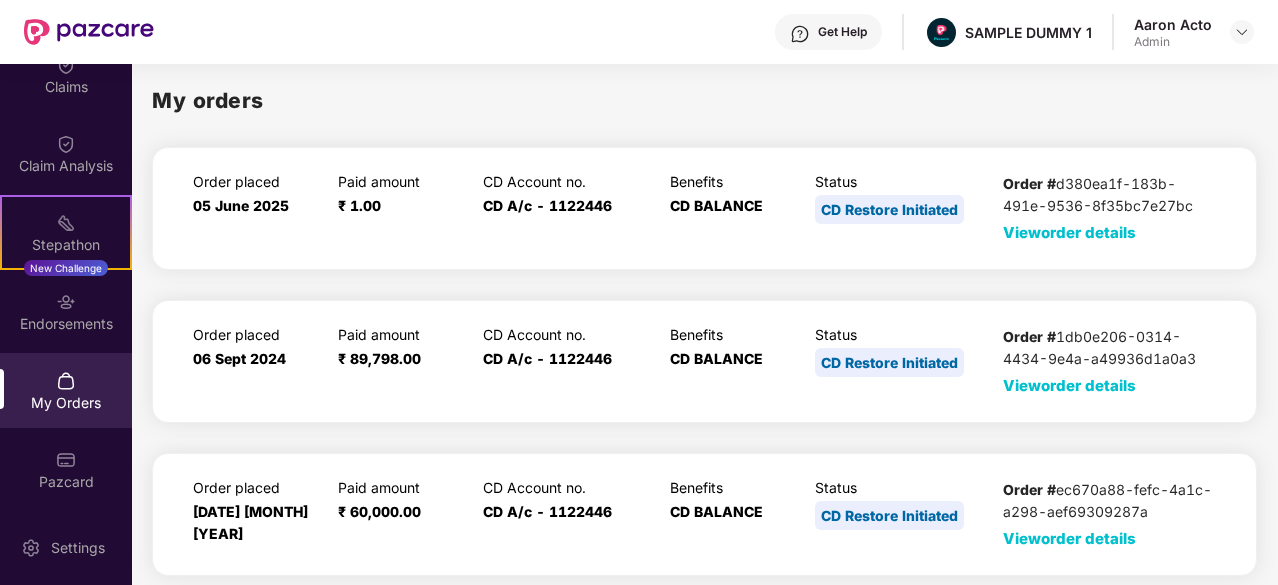 click on "View  order details" at bounding box center (1069, 232) 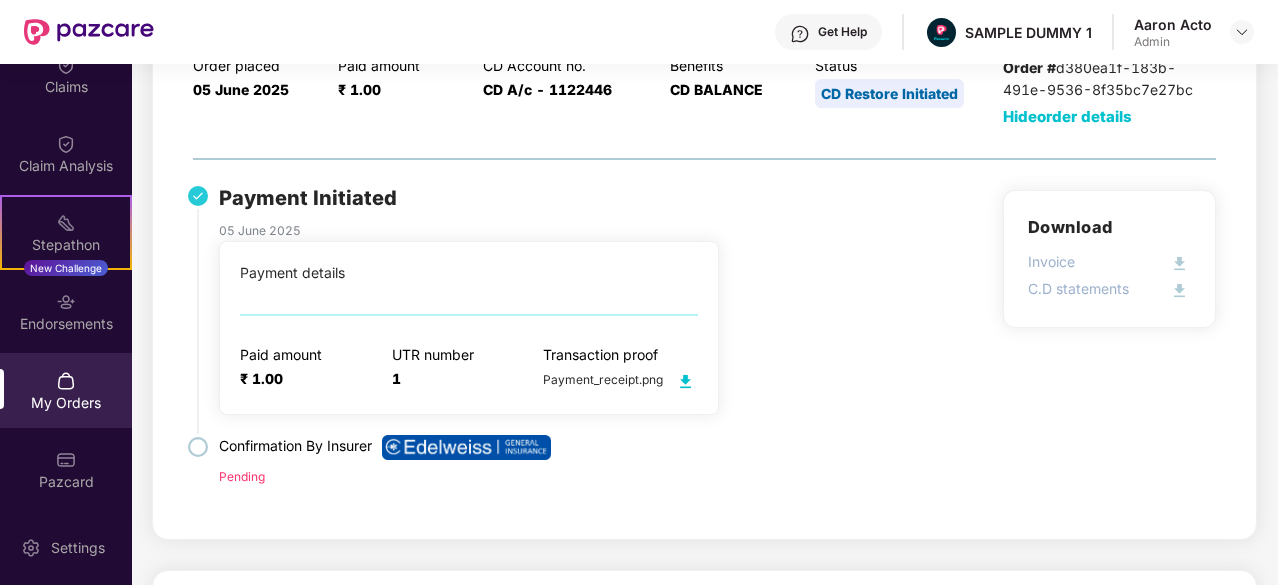scroll, scrollTop: 115, scrollLeft: 0, axis: vertical 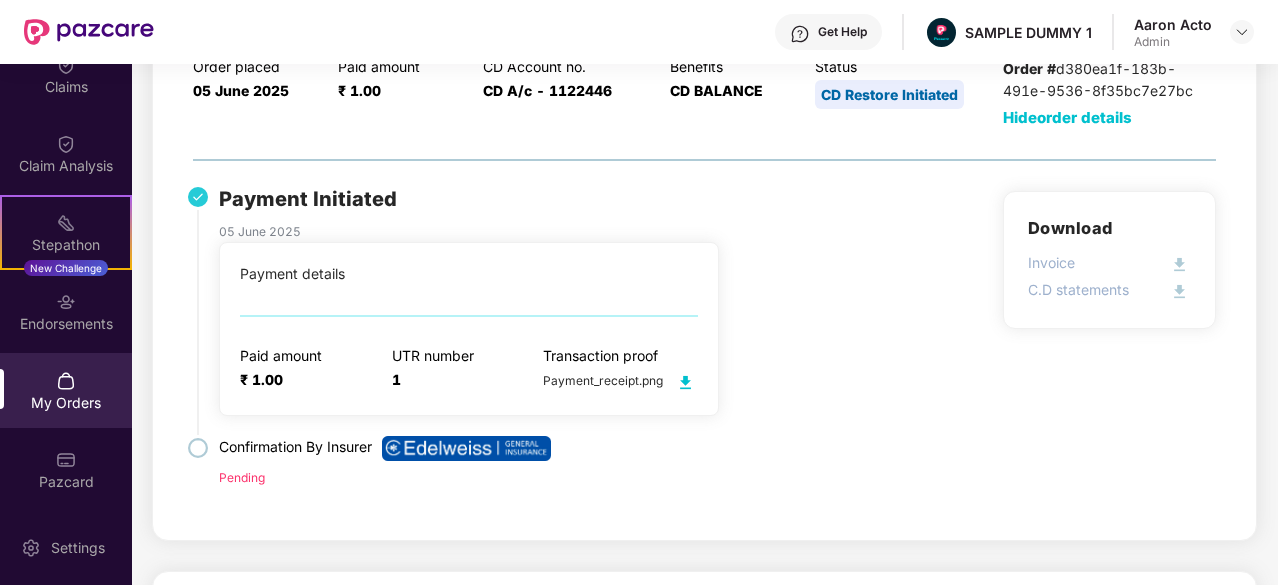 click at bounding box center [198, 448] 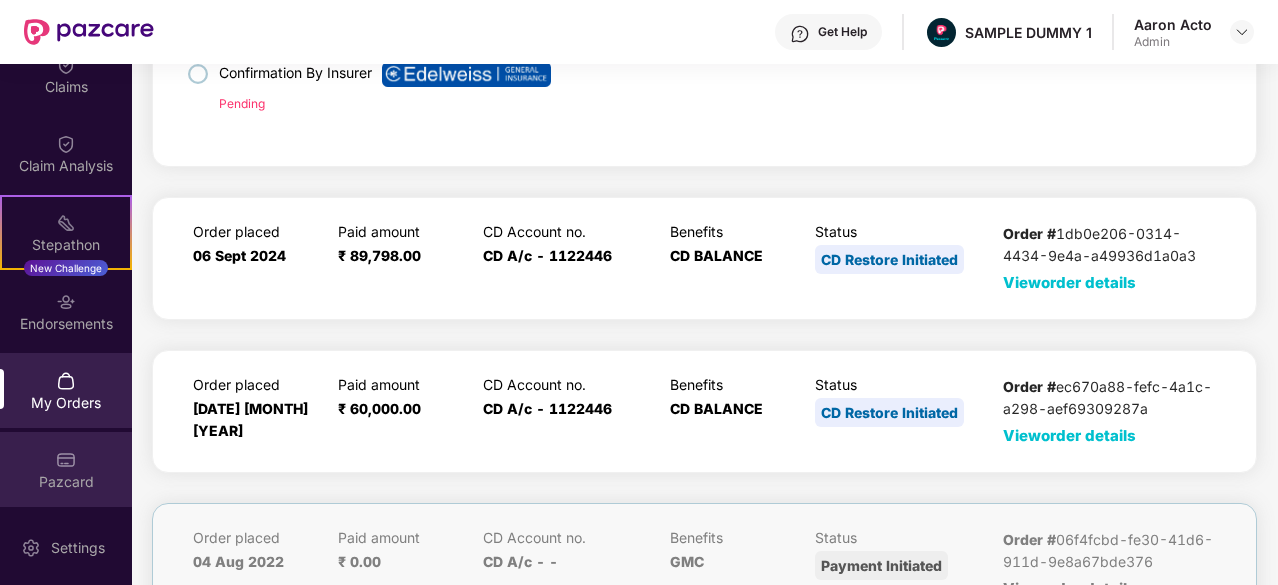 scroll, scrollTop: 528, scrollLeft: 0, axis: vertical 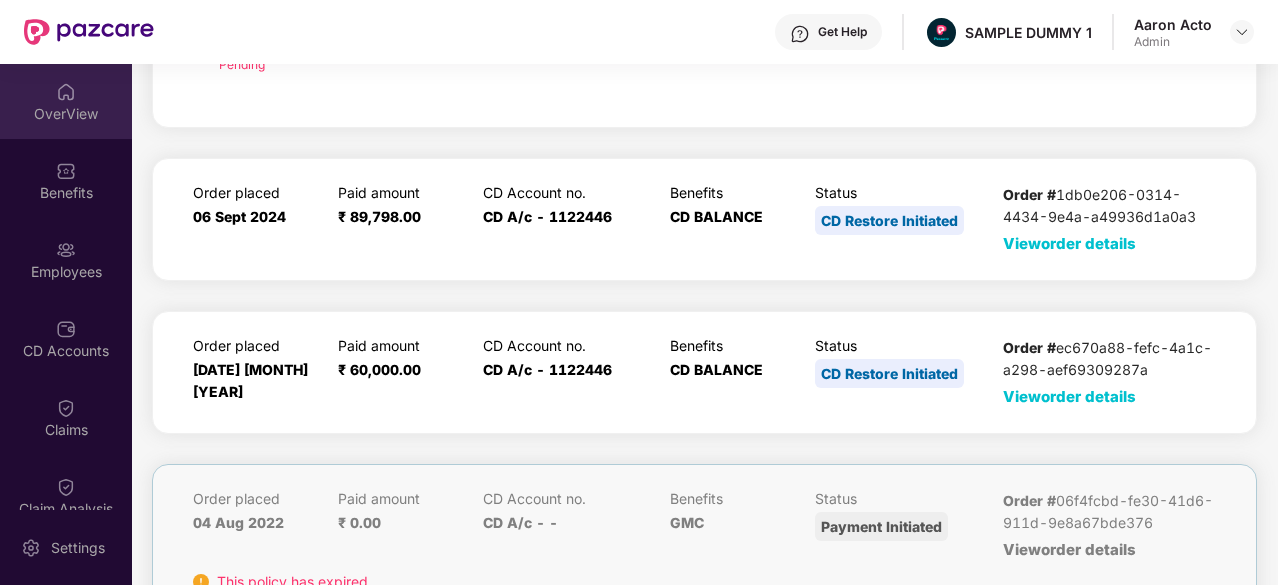 click on "OverView" at bounding box center [66, 114] 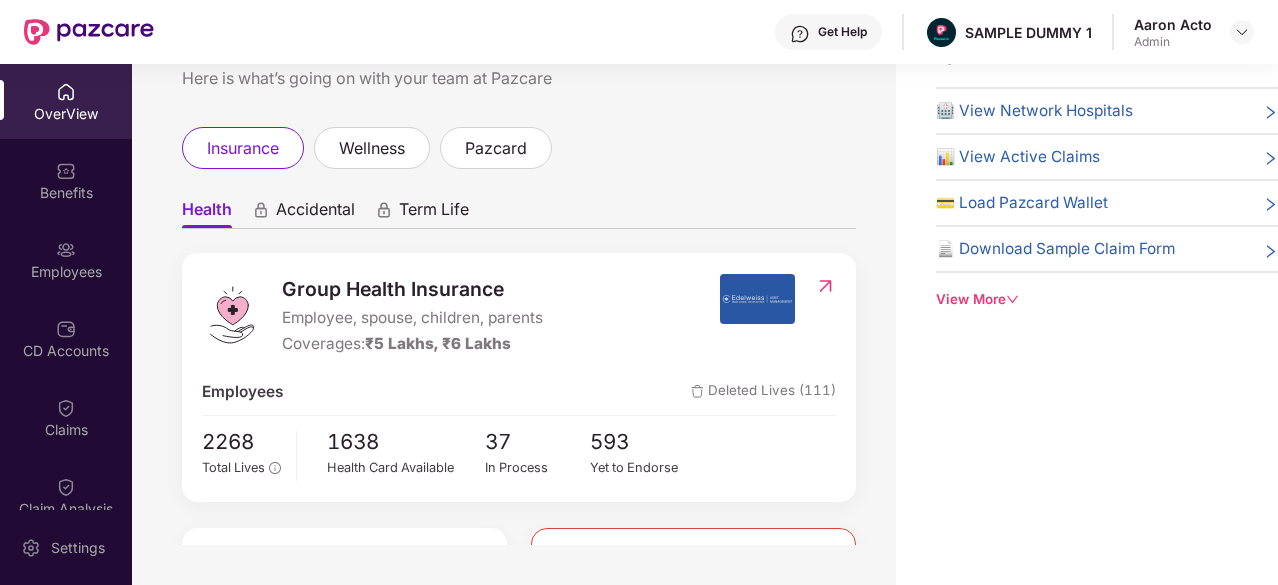 scroll, scrollTop: 0, scrollLeft: 0, axis: both 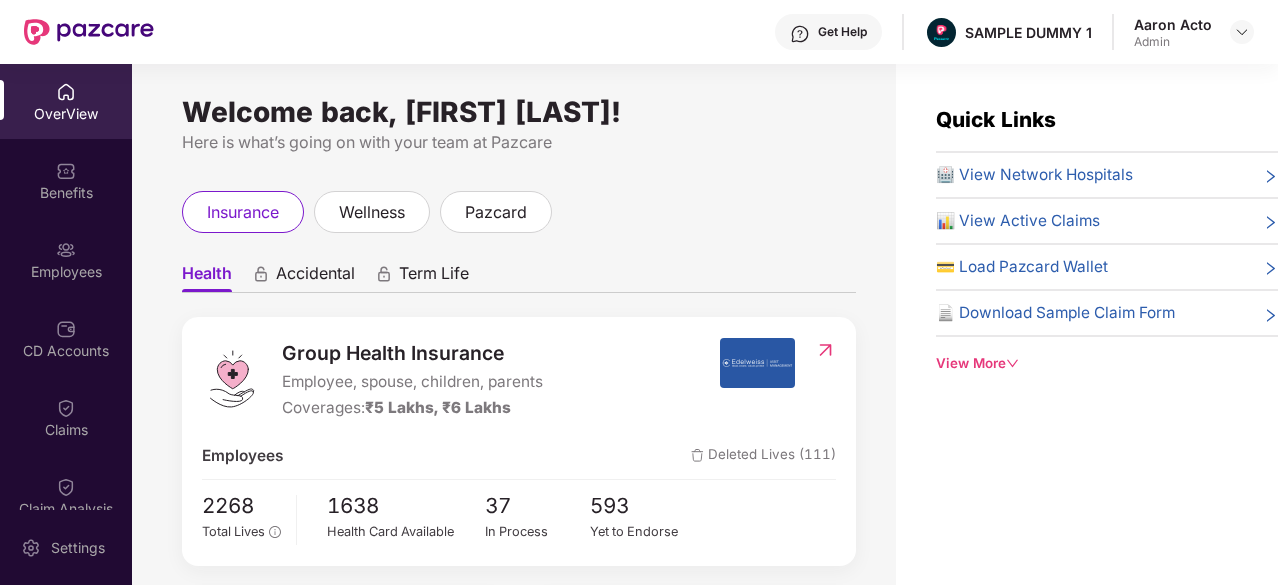 click on "View More" at bounding box center [1107, 363] 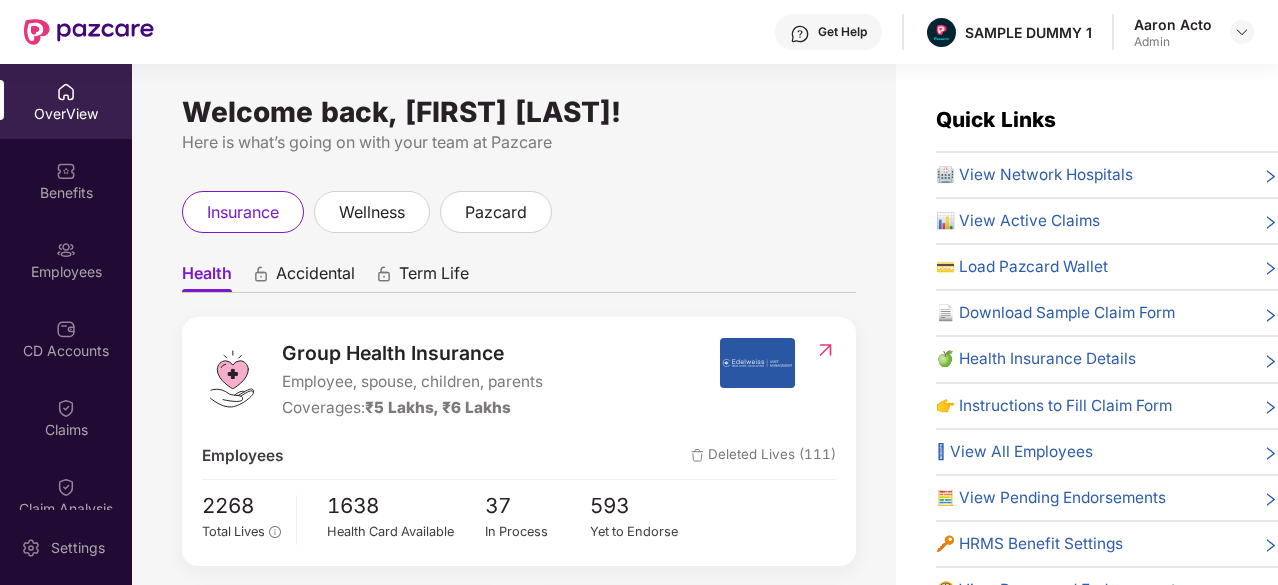 scroll, scrollTop: 40, scrollLeft: 0, axis: vertical 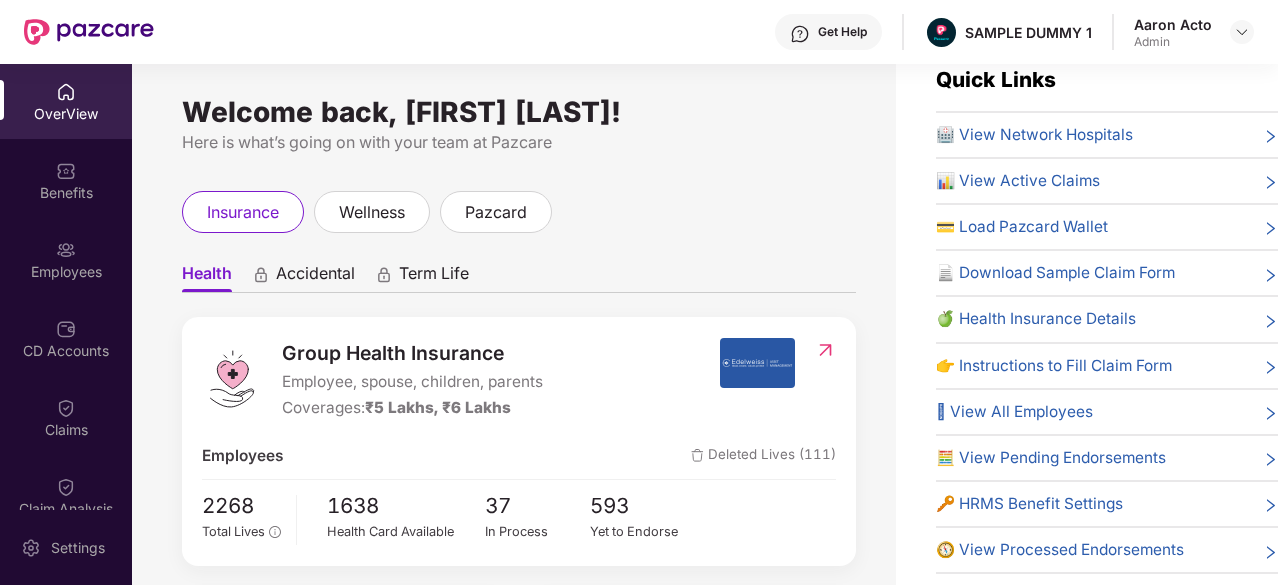 click on "🏥 View Network Hospitals" at bounding box center (1034, 135) 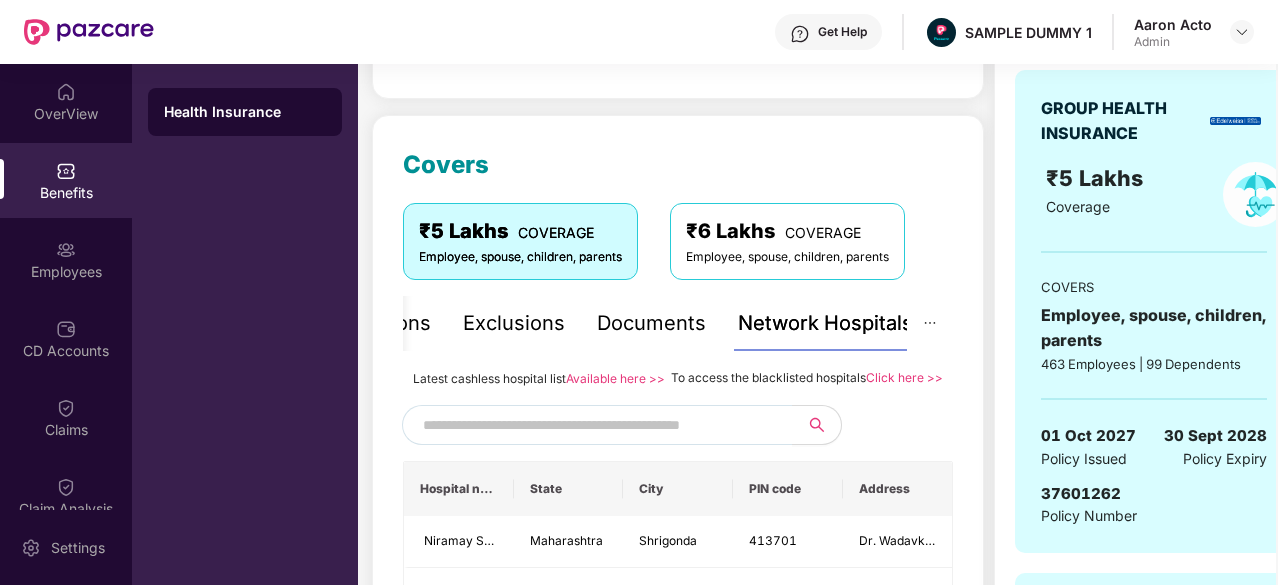 scroll, scrollTop: 210, scrollLeft: 0, axis: vertical 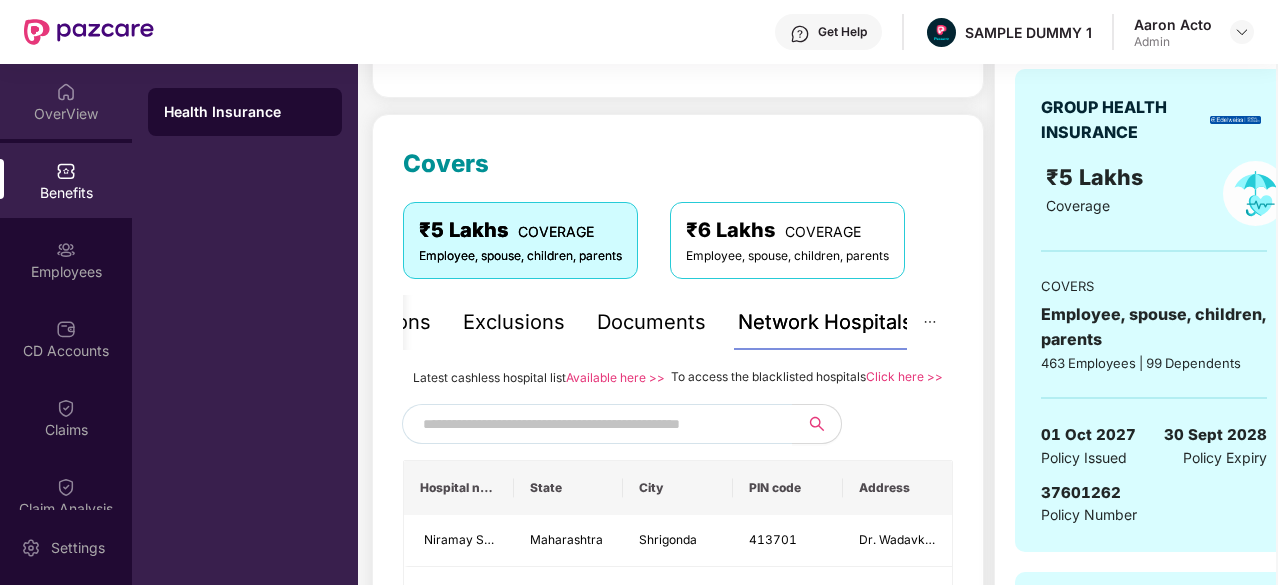 click on "OverView" at bounding box center (66, 114) 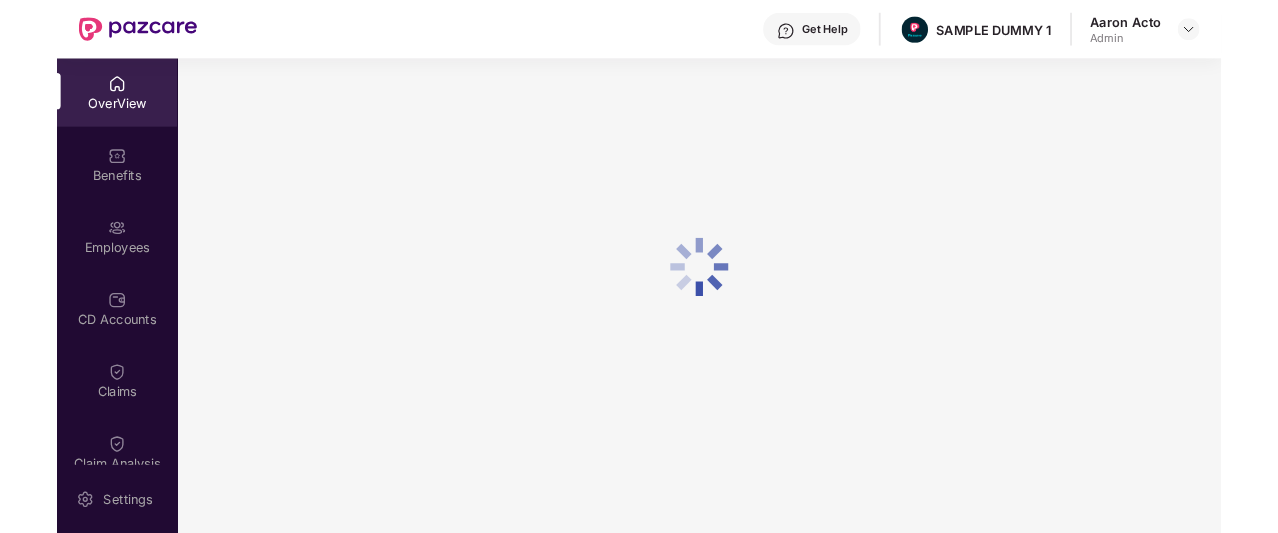 scroll, scrollTop: 64, scrollLeft: 0, axis: vertical 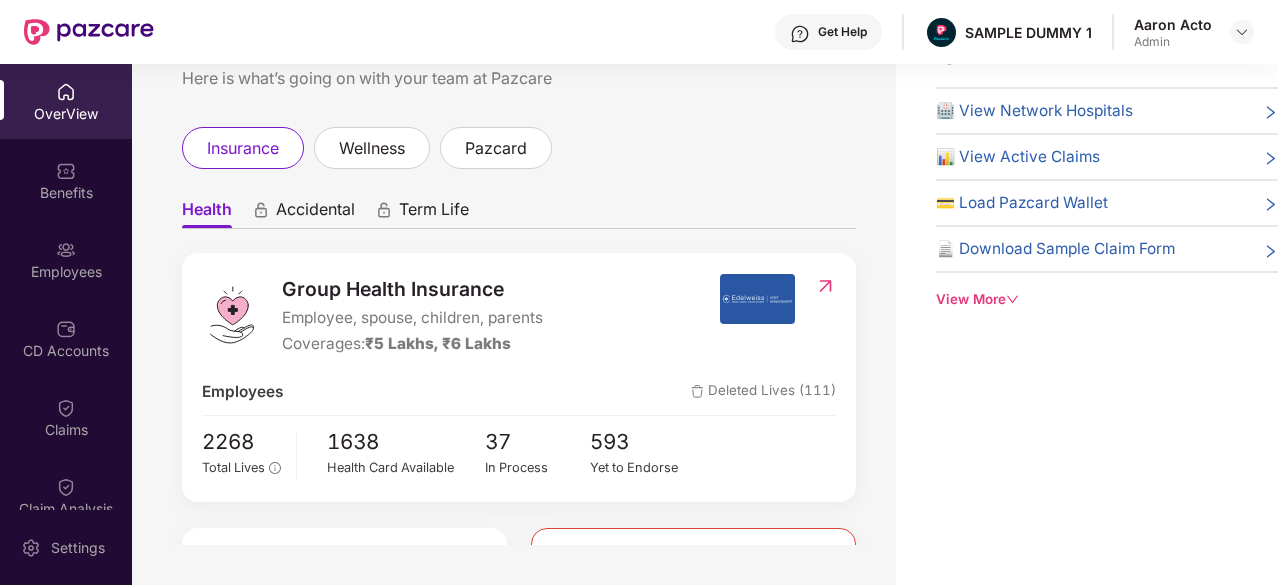 click on "Get Help" at bounding box center [828, 32] 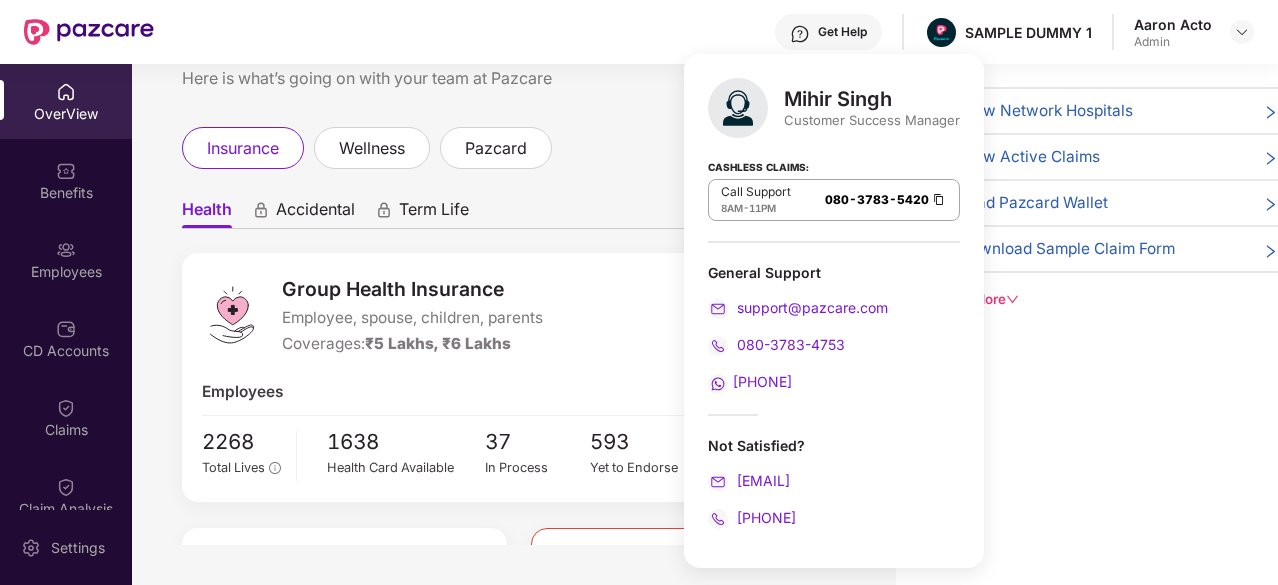 click on "Get Help SAMPLE DUMMY 1 [FIRST] [LAST] Admin" at bounding box center (704, 32) 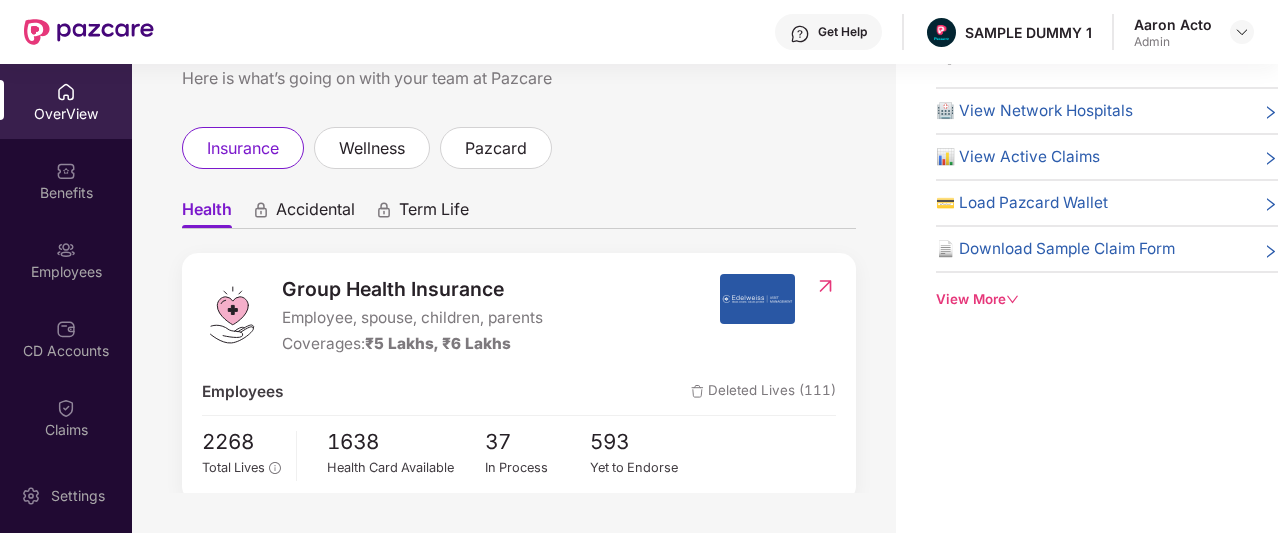 scroll, scrollTop: 0, scrollLeft: 0, axis: both 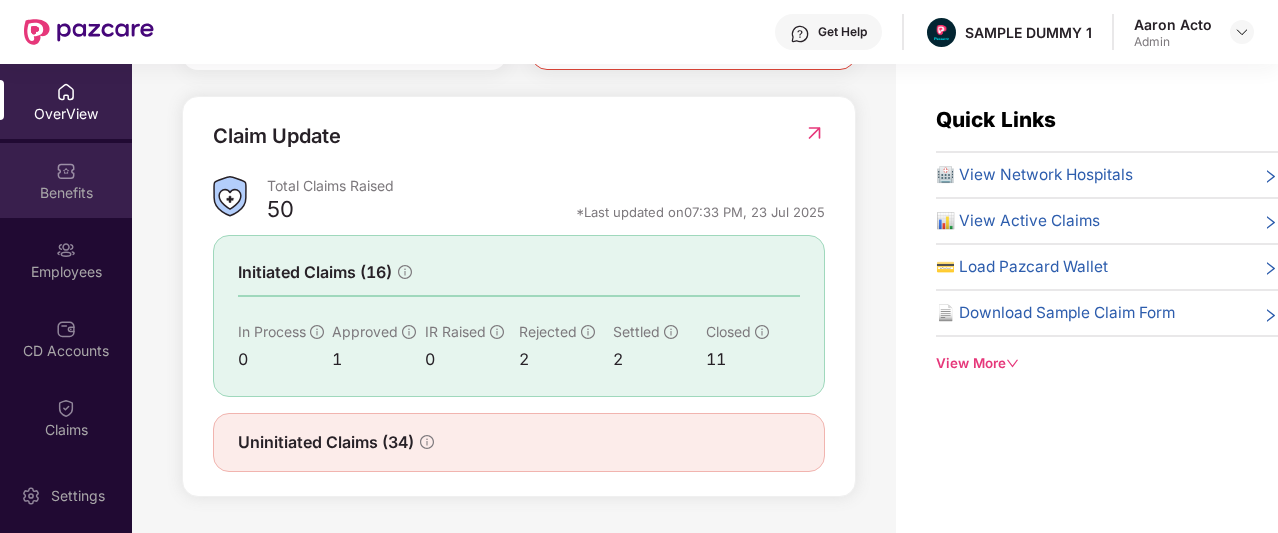 click on "Benefits" at bounding box center (66, 180) 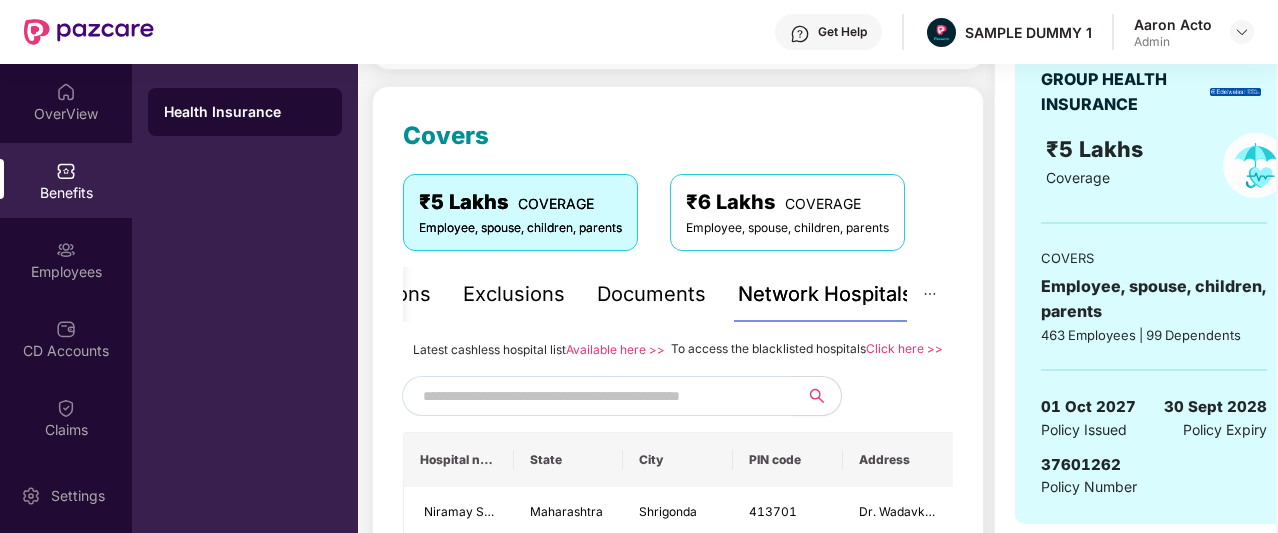 scroll, scrollTop: 237, scrollLeft: 0, axis: vertical 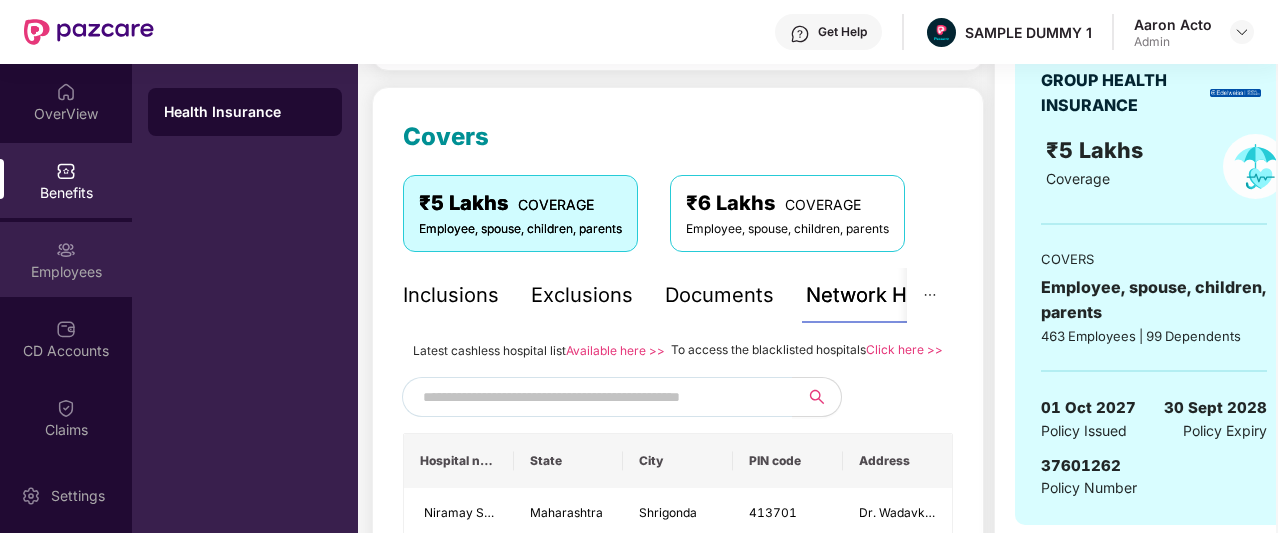 click on "Employees" at bounding box center (66, 272) 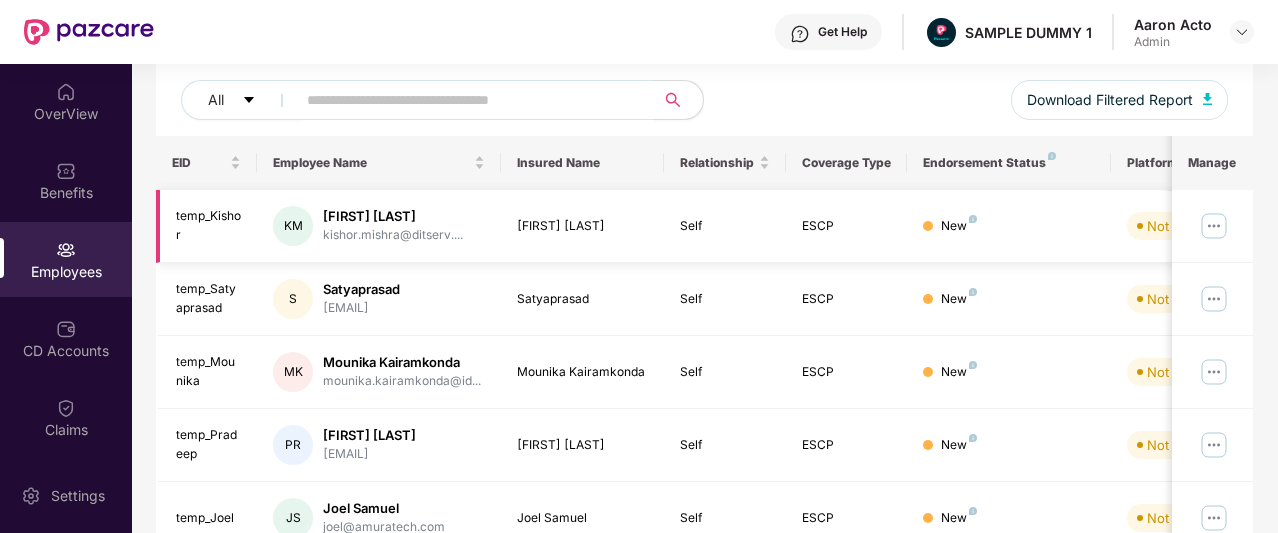 scroll, scrollTop: 0, scrollLeft: 0, axis: both 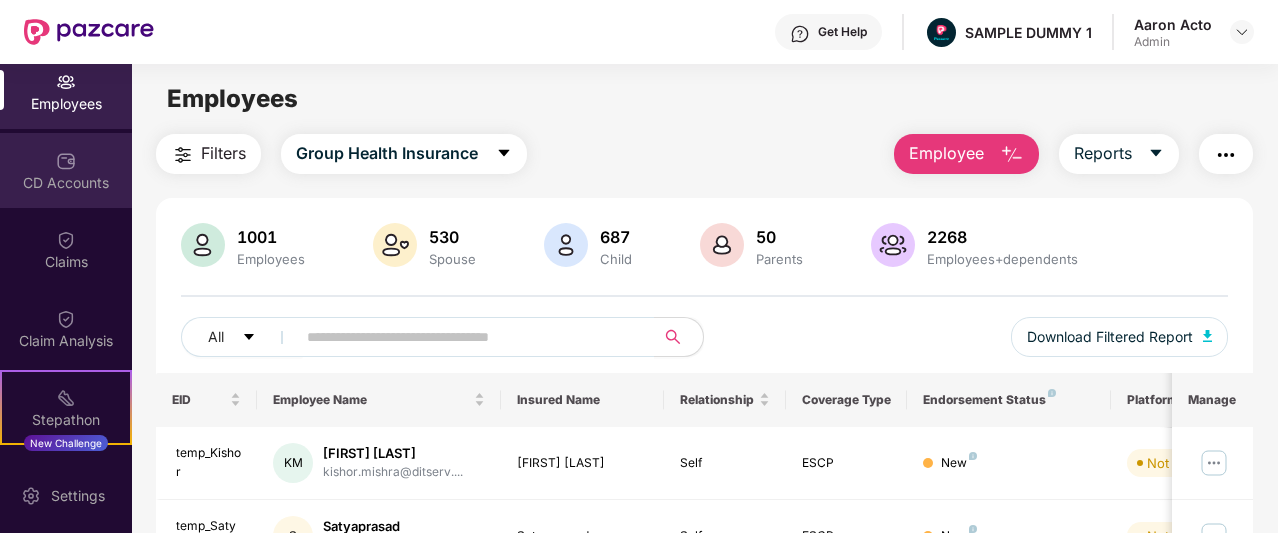 click on "Claim Analysis" at bounding box center (66, 328) 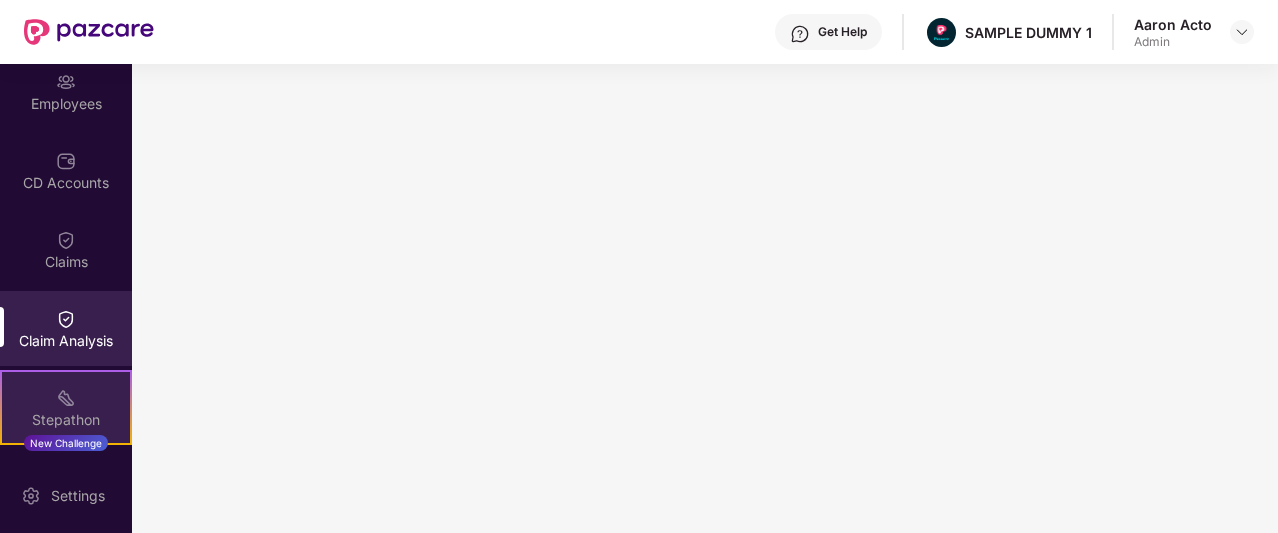 scroll, scrollTop: 395, scrollLeft: 0, axis: vertical 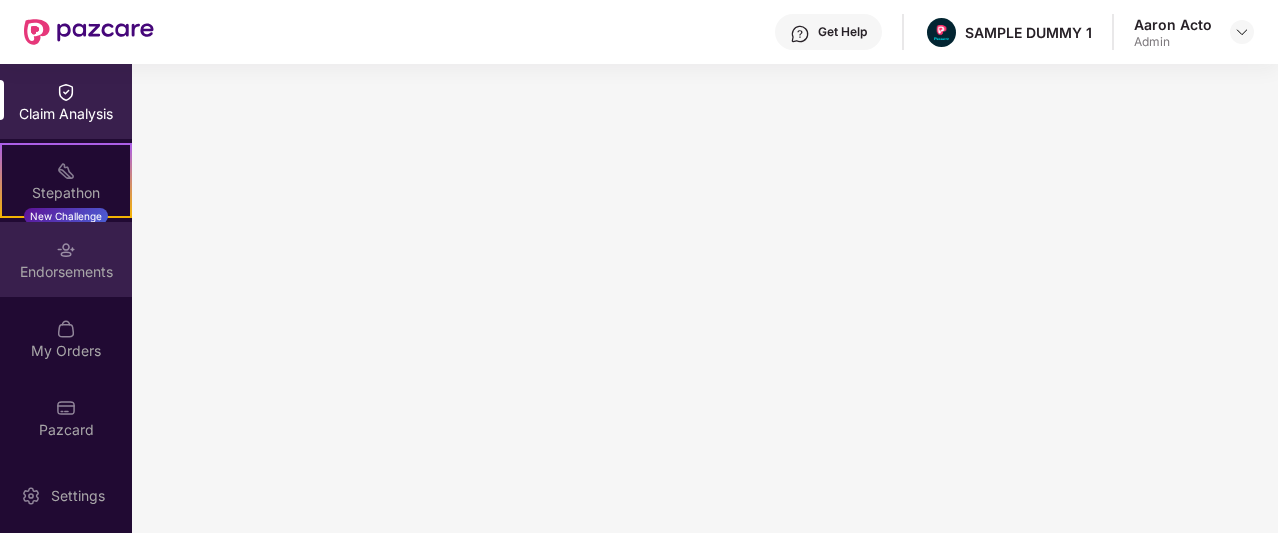 click on "Endorsements" at bounding box center (66, 272) 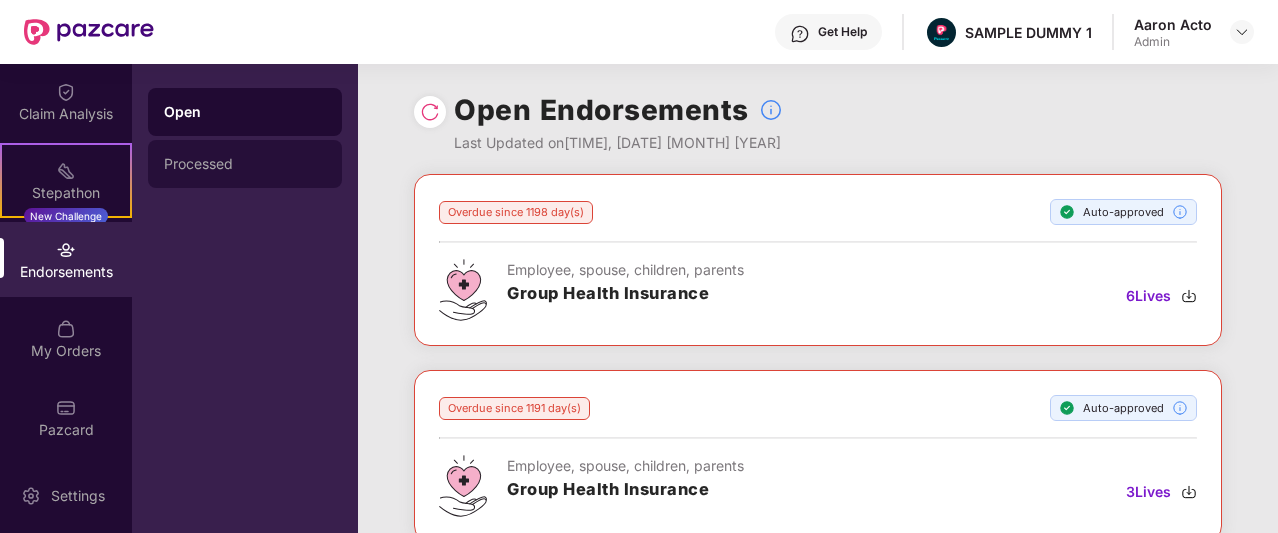 click on "Processed" at bounding box center (245, 164) 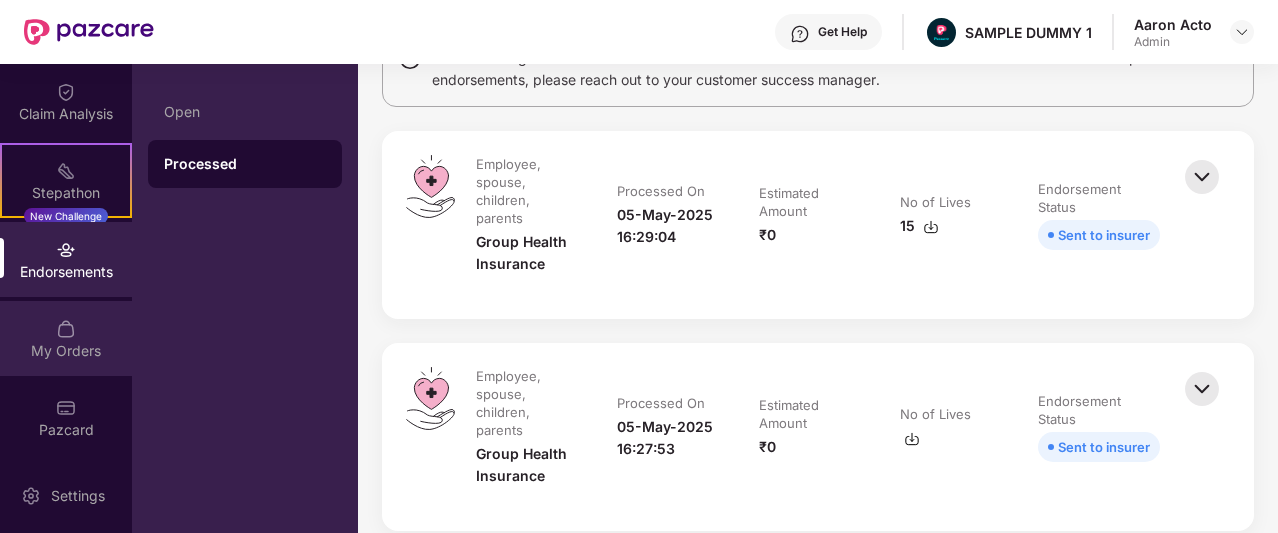 scroll, scrollTop: 0, scrollLeft: 0, axis: both 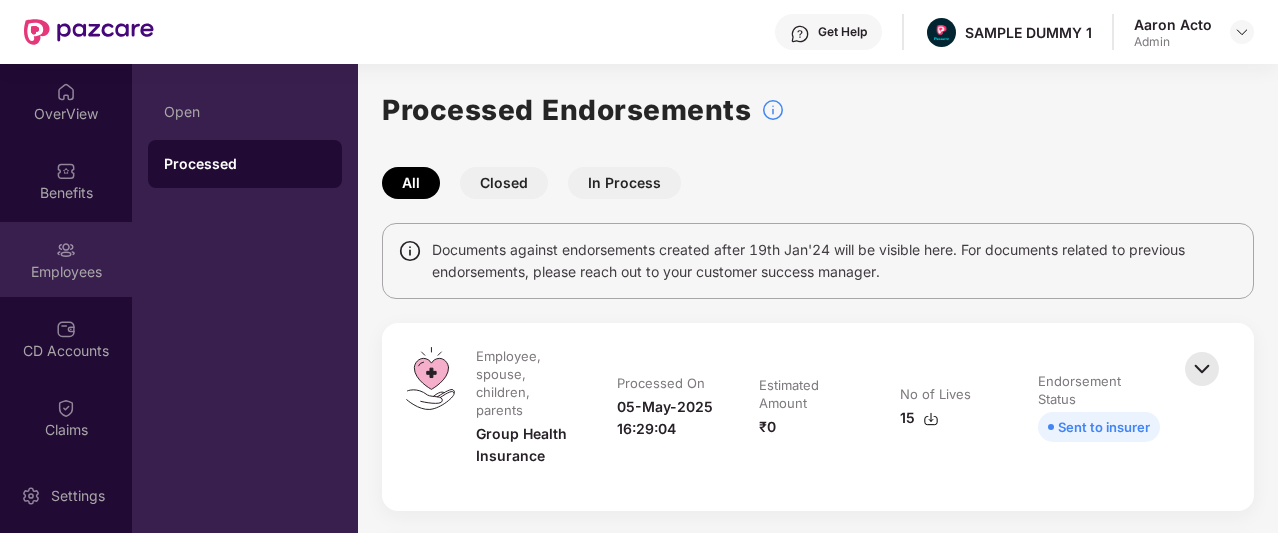 click on "Employees" at bounding box center (66, 272) 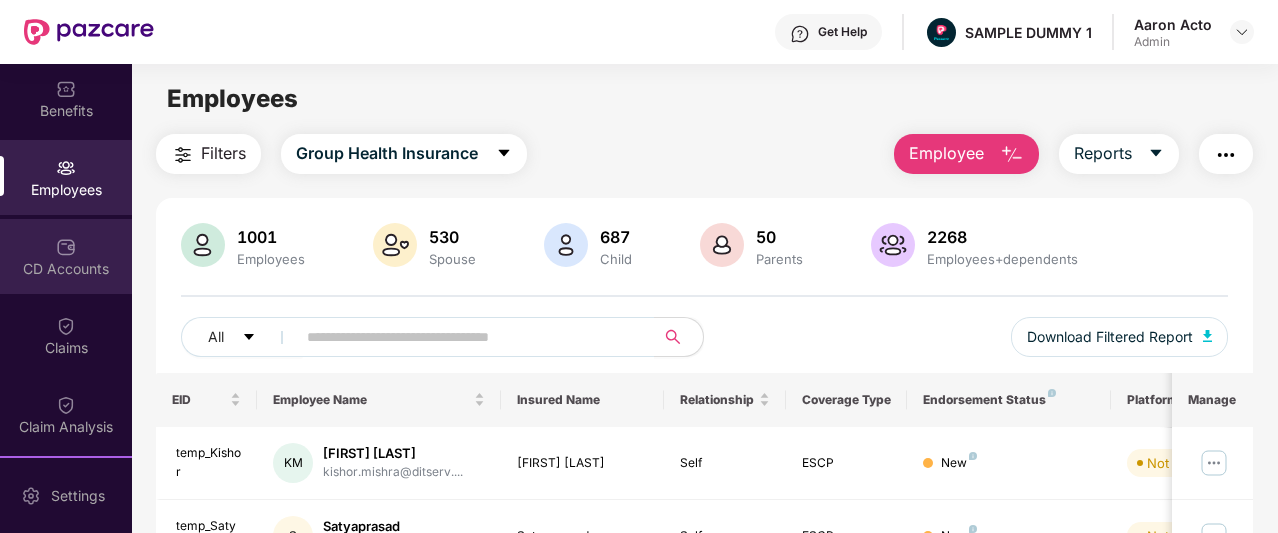 scroll, scrollTop: 82, scrollLeft: 0, axis: vertical 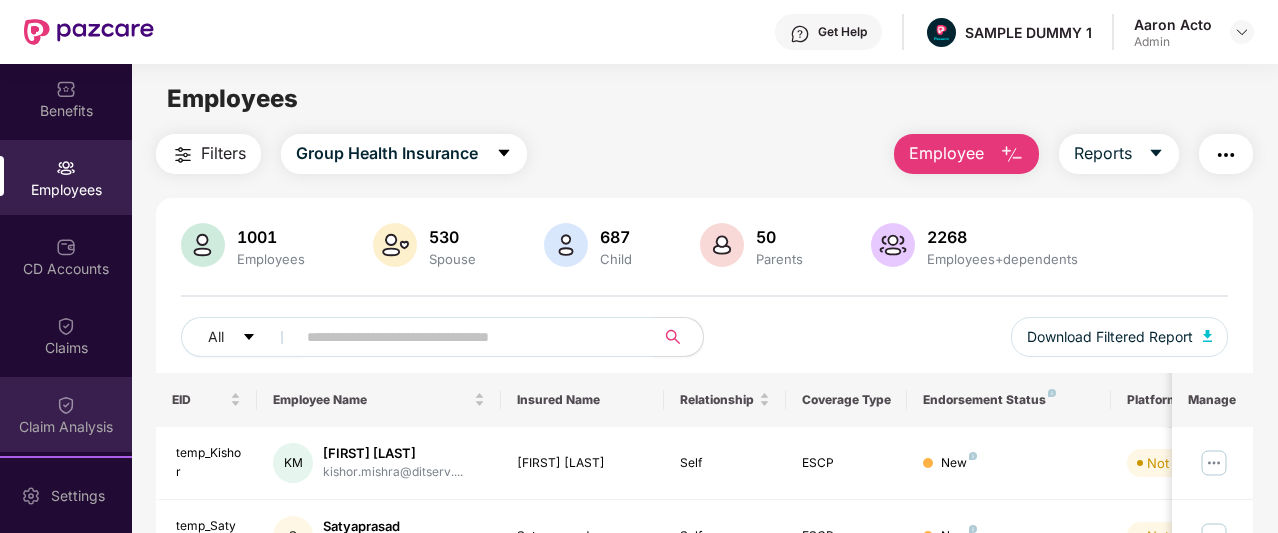 click on "Claim Analysis" at bounding box center [66, 414] 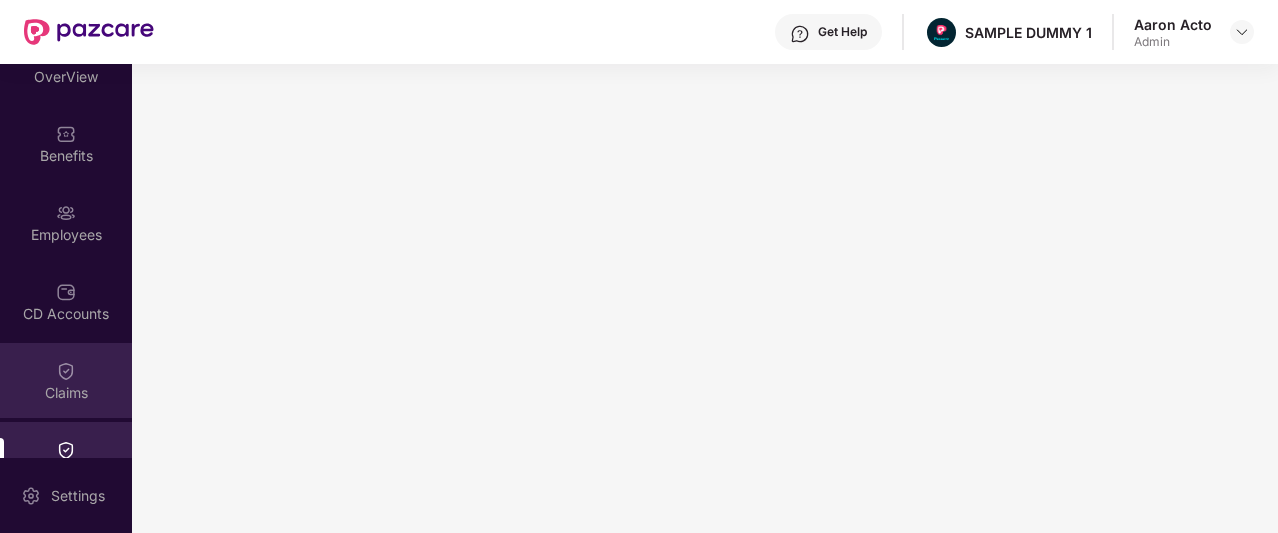 scroll, scrollTop: 38, scrollLeft: 0, axis: vertical 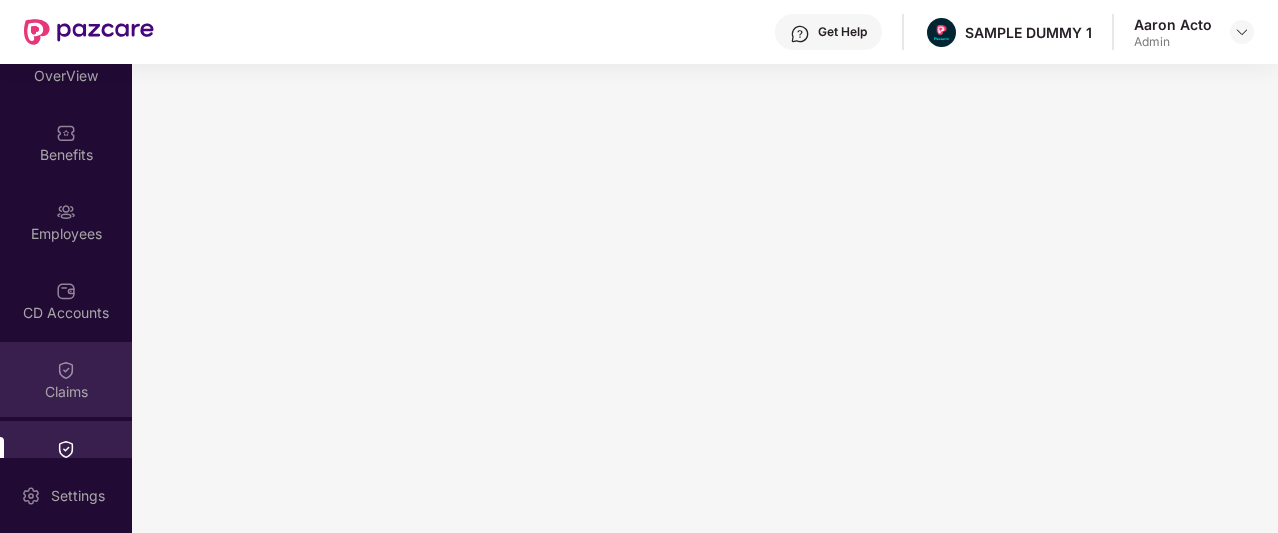 click on "Employees" at bounding box center [66, 221] 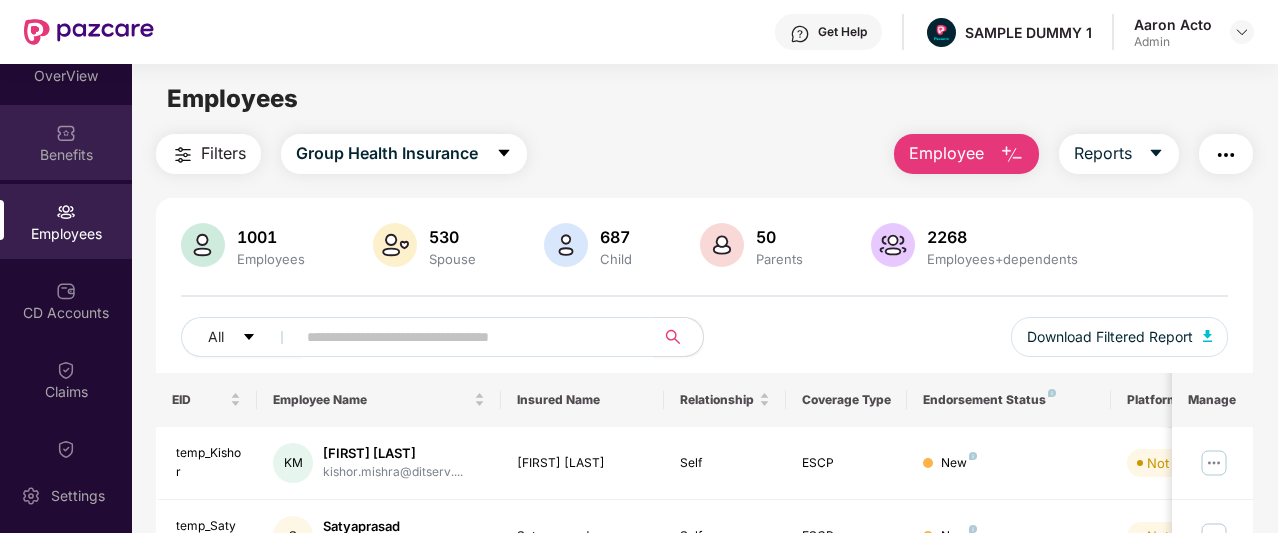 scroll, scrollTop: 0, scrollLeft: 0, axis: both 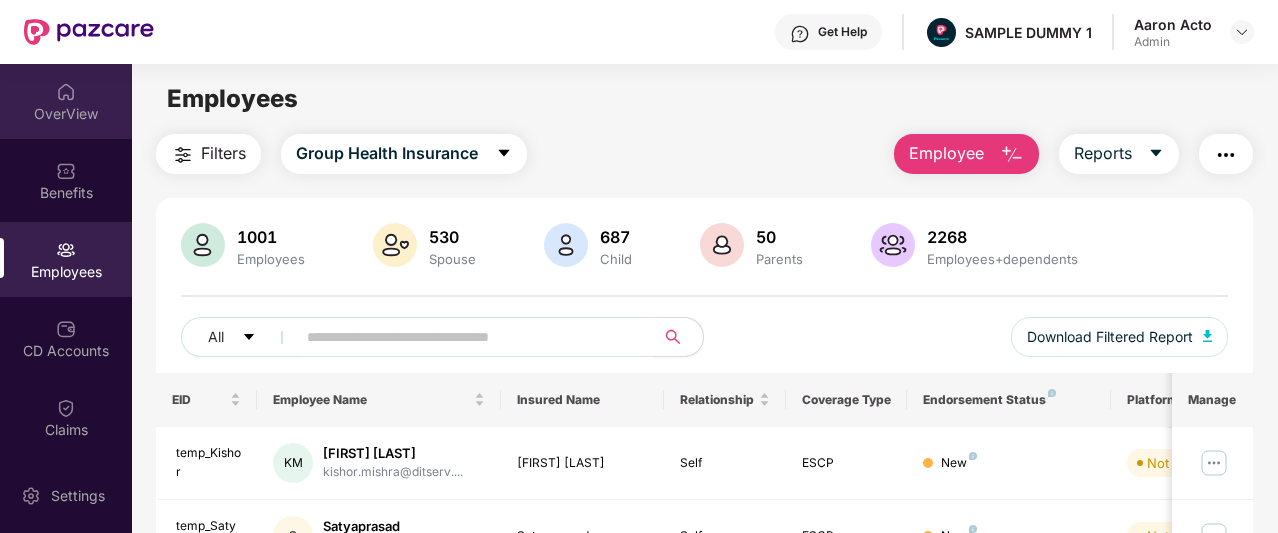 click on "OverView" at bounding box center [66, 101] 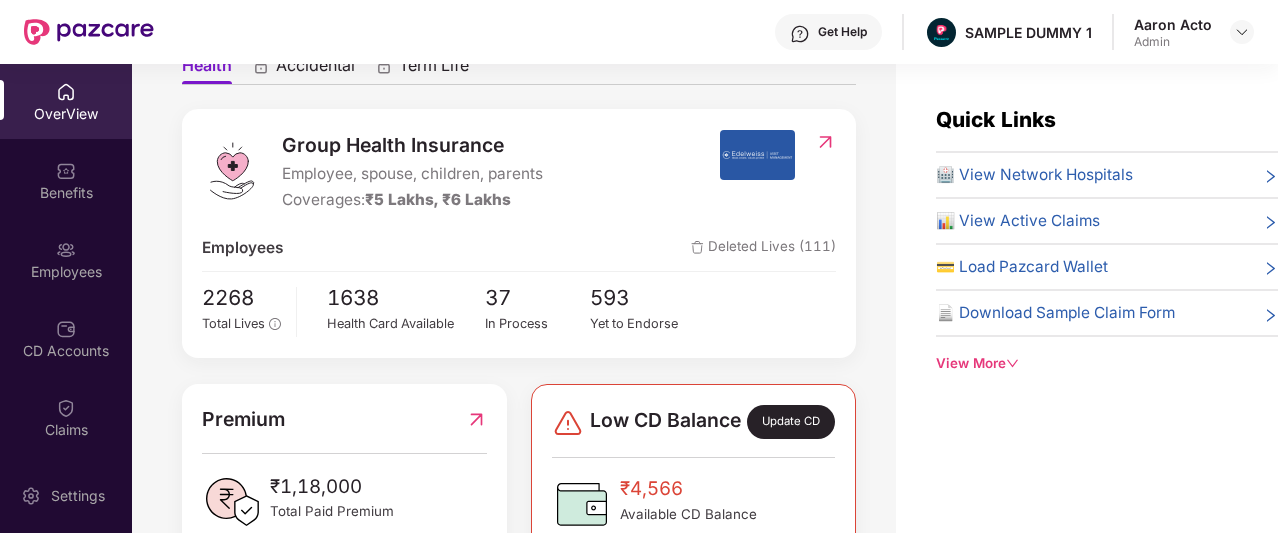 scroll, scrollTop: 0, scrollLeft: 0, axis: both 